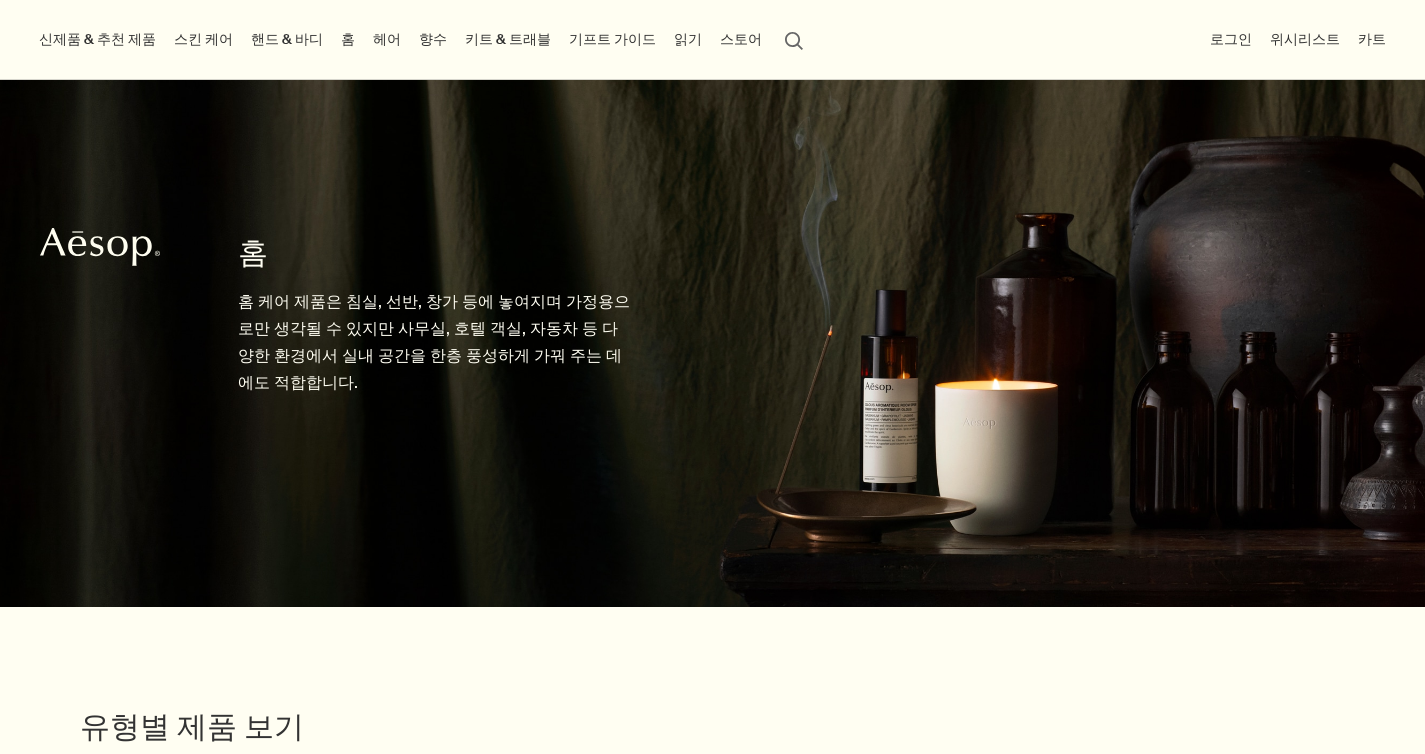 scroll, scrollTop: 538, scrollLeft: 0, axis: vertical 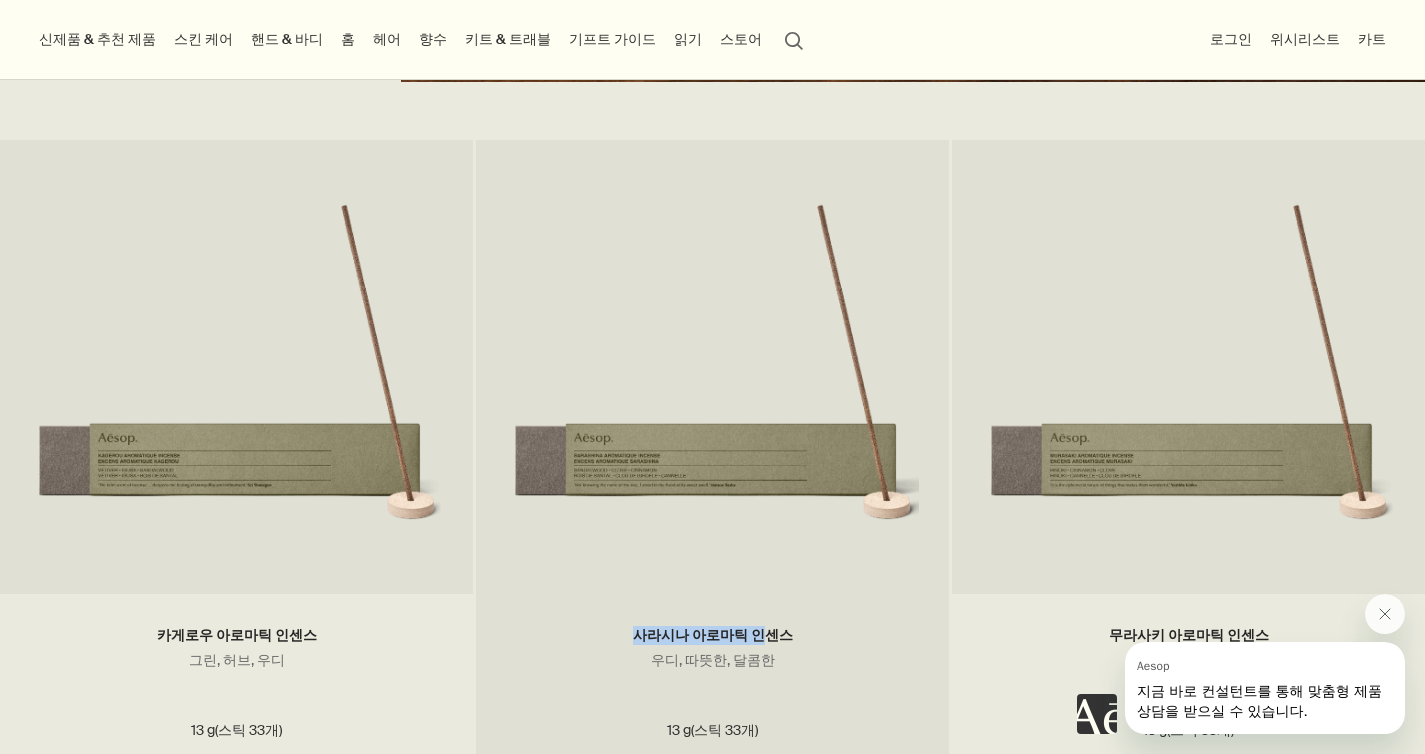 drag, startPoint x: 767, startPoint y: 598, endPoint x: 775, endPoint y: 561, distance: 37.85499 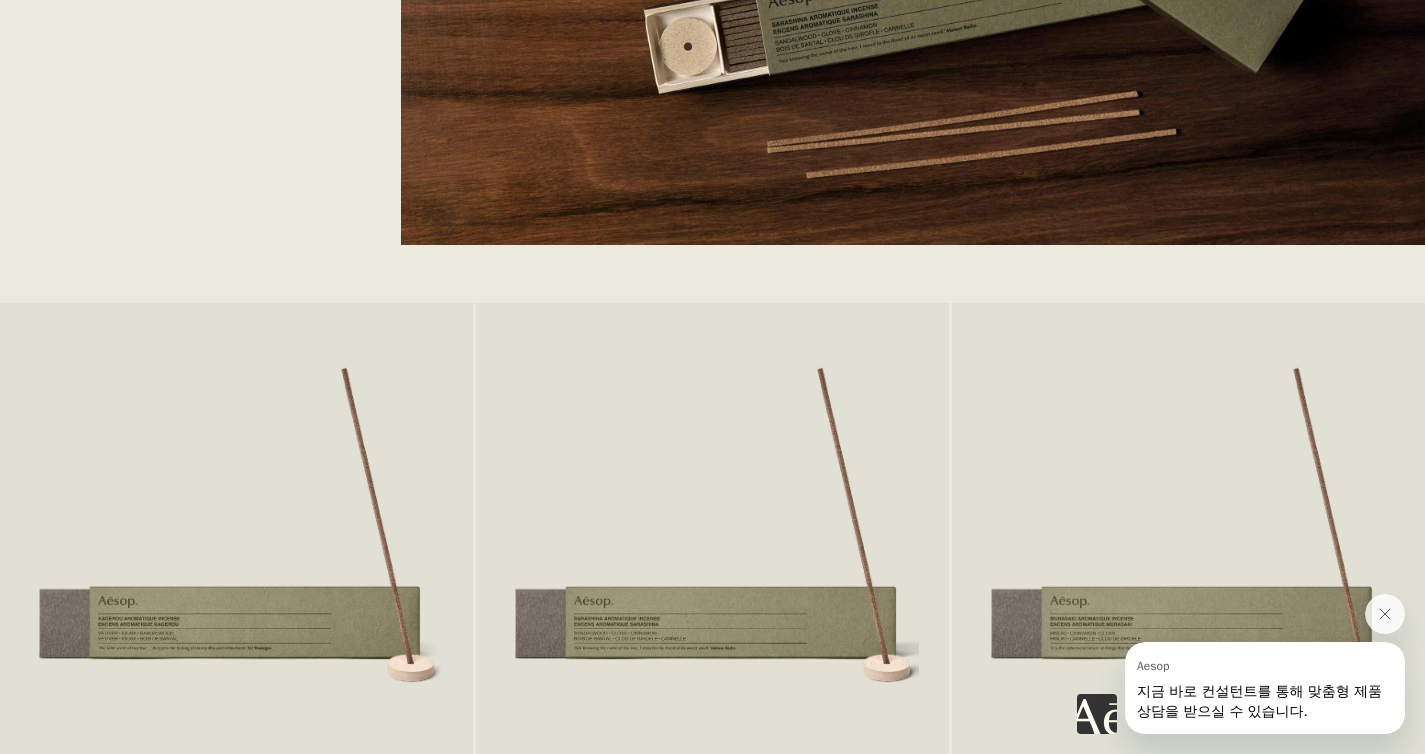 scroll, scrollTop: 3033, scrollLeft: 0, axis: vertical 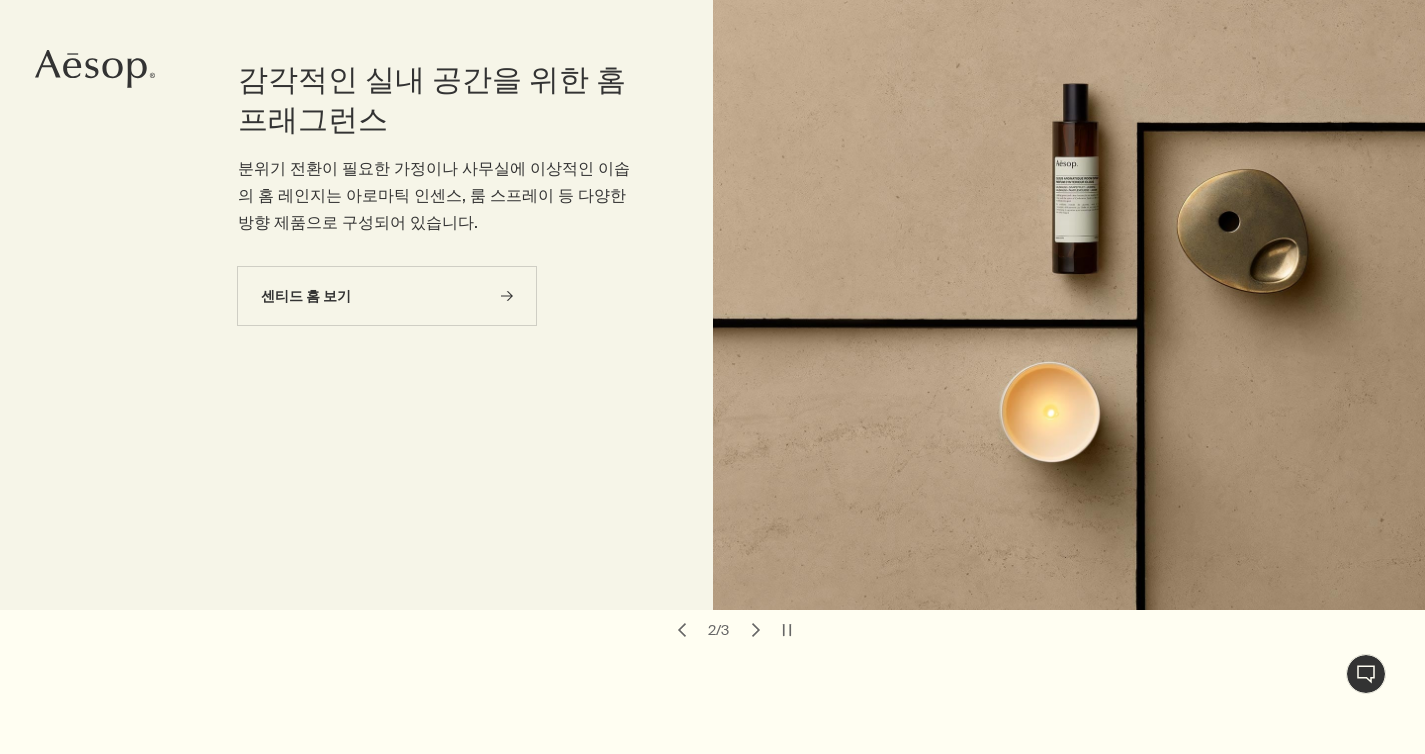drag, startPoint x: 693, startPoint y: 350, endPoint x: 395, endPoint y: 320, distance: 299.50626 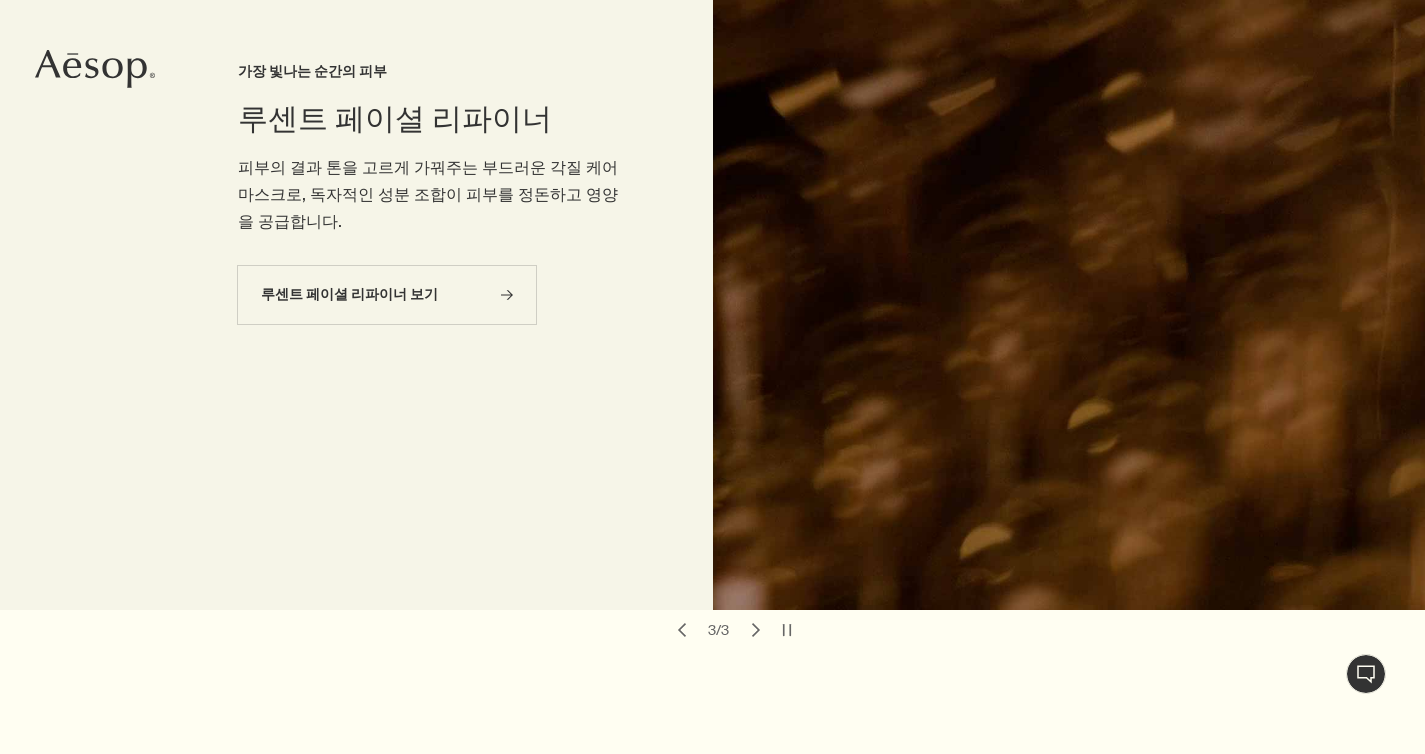 click on "chevron" at bounding box center (756, 630) 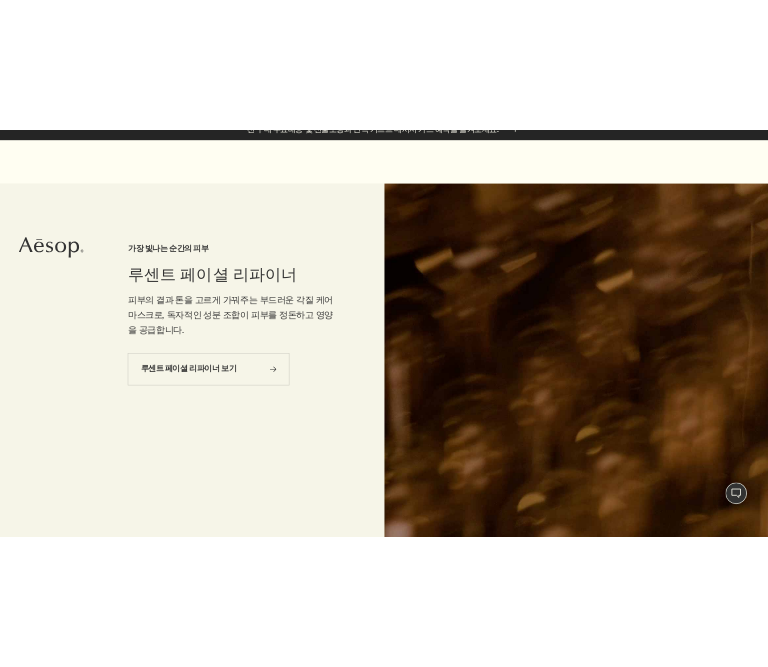 scroll, scrollTop: 0, scrollLeft: 0, axis: both 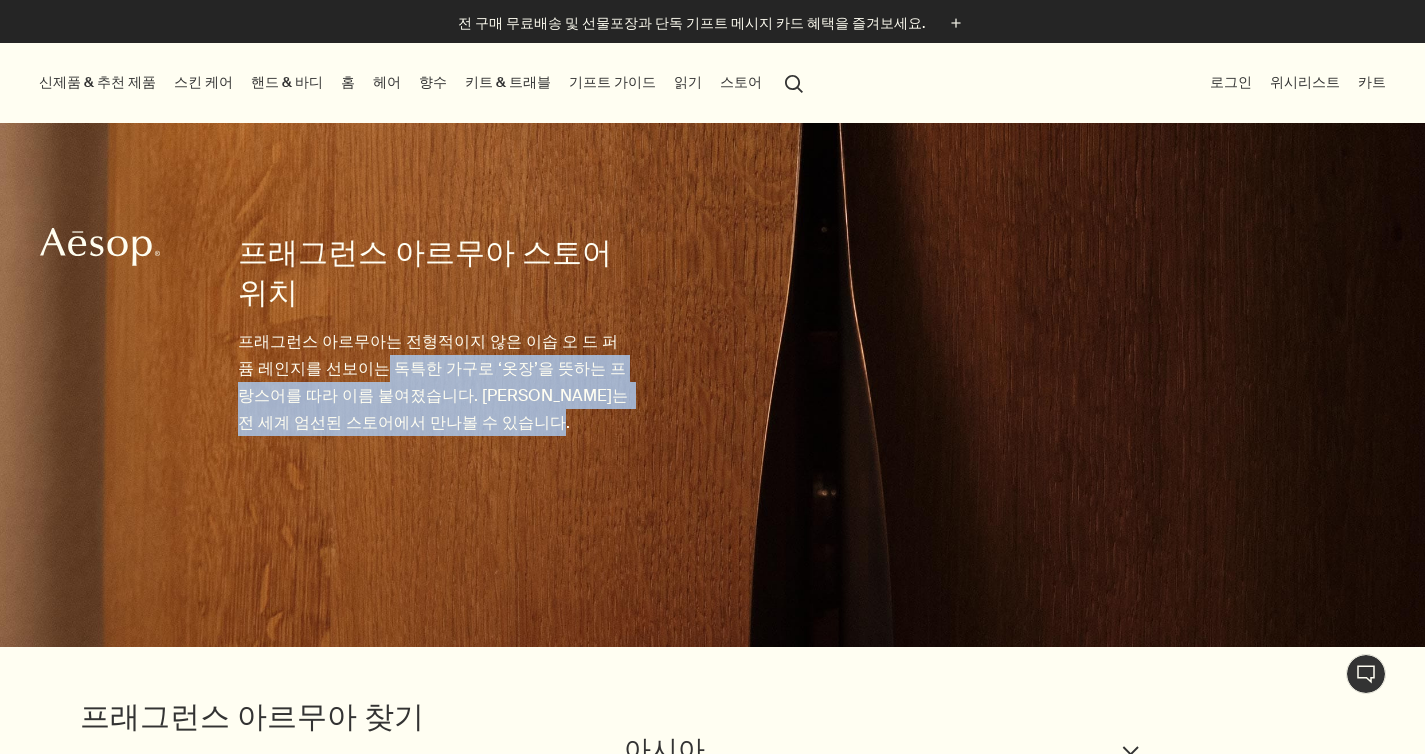drag, startPoint x: 568, startPoint y: 412, endPoint x: 299, endPoint y: 325, distance: 282.71893 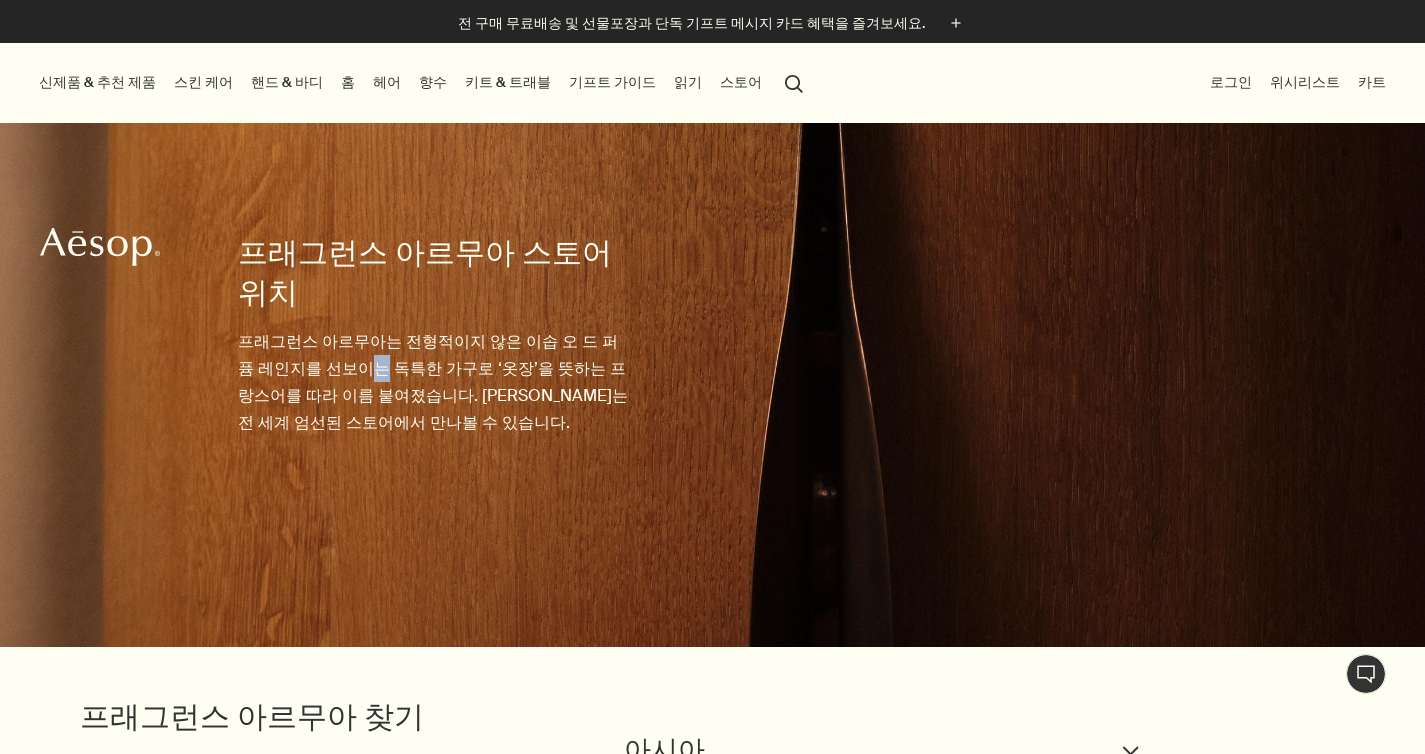 drag, startPoint x: 302, startPoint y: 325, endPoint x: 351, endPoint y: 325, distance: 49 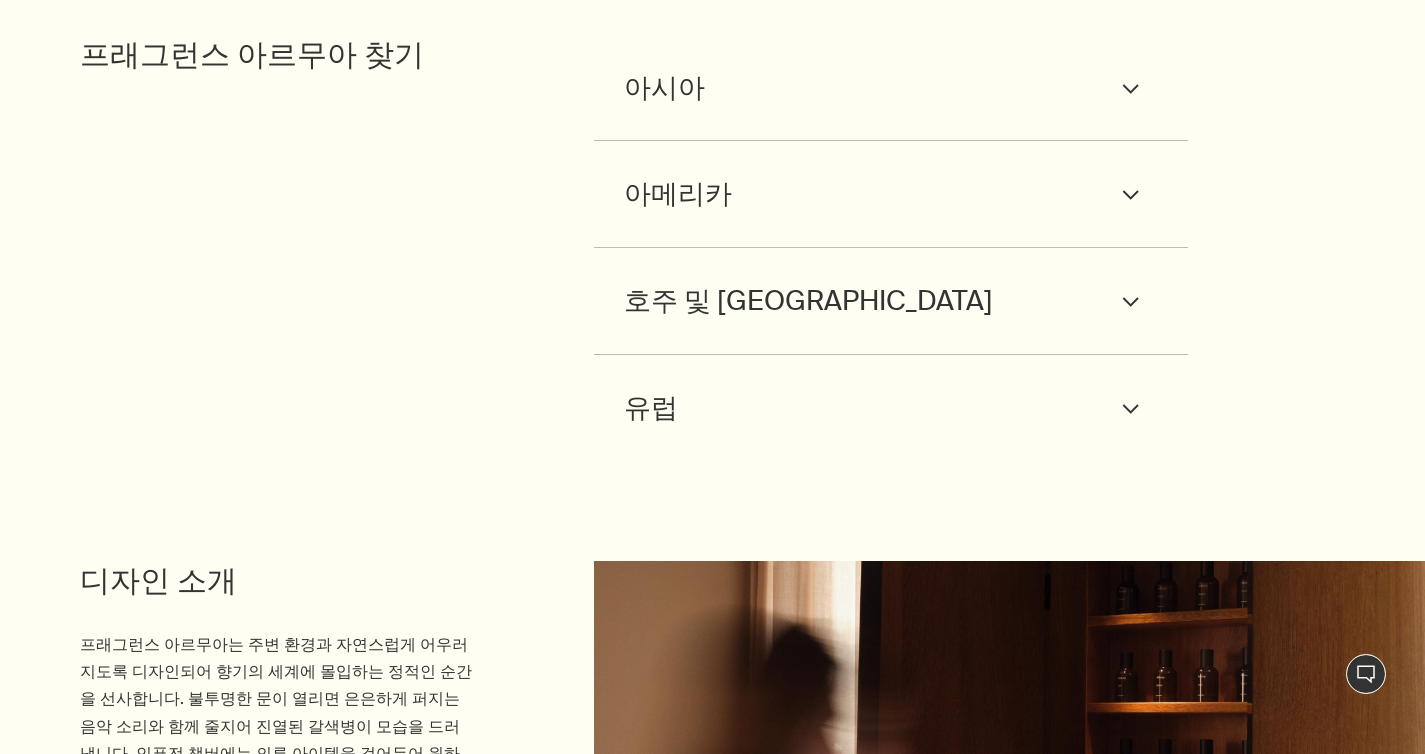 scroll, scrollTop: 469, scrollLeft: 0, axis: vertical 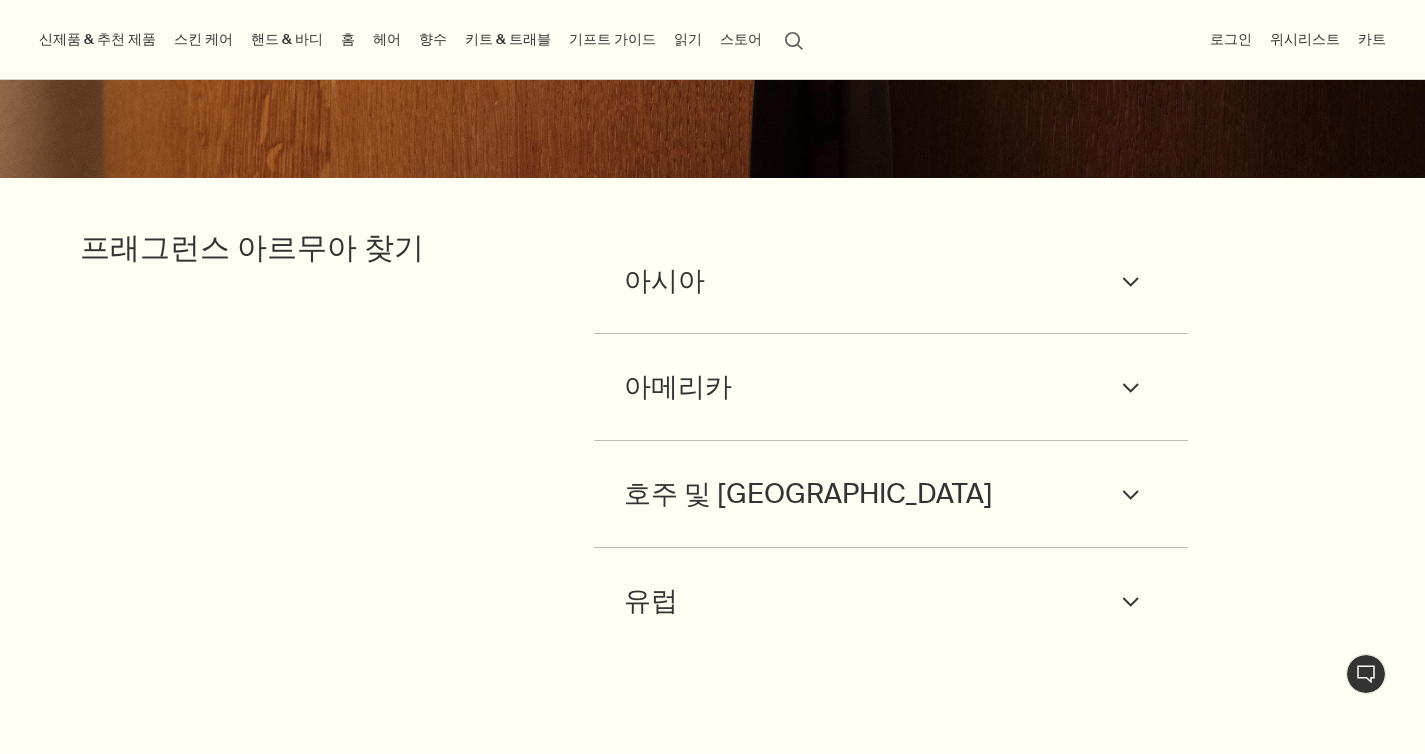 click on "아시아 downArrow" at bounding box center (891, 281) 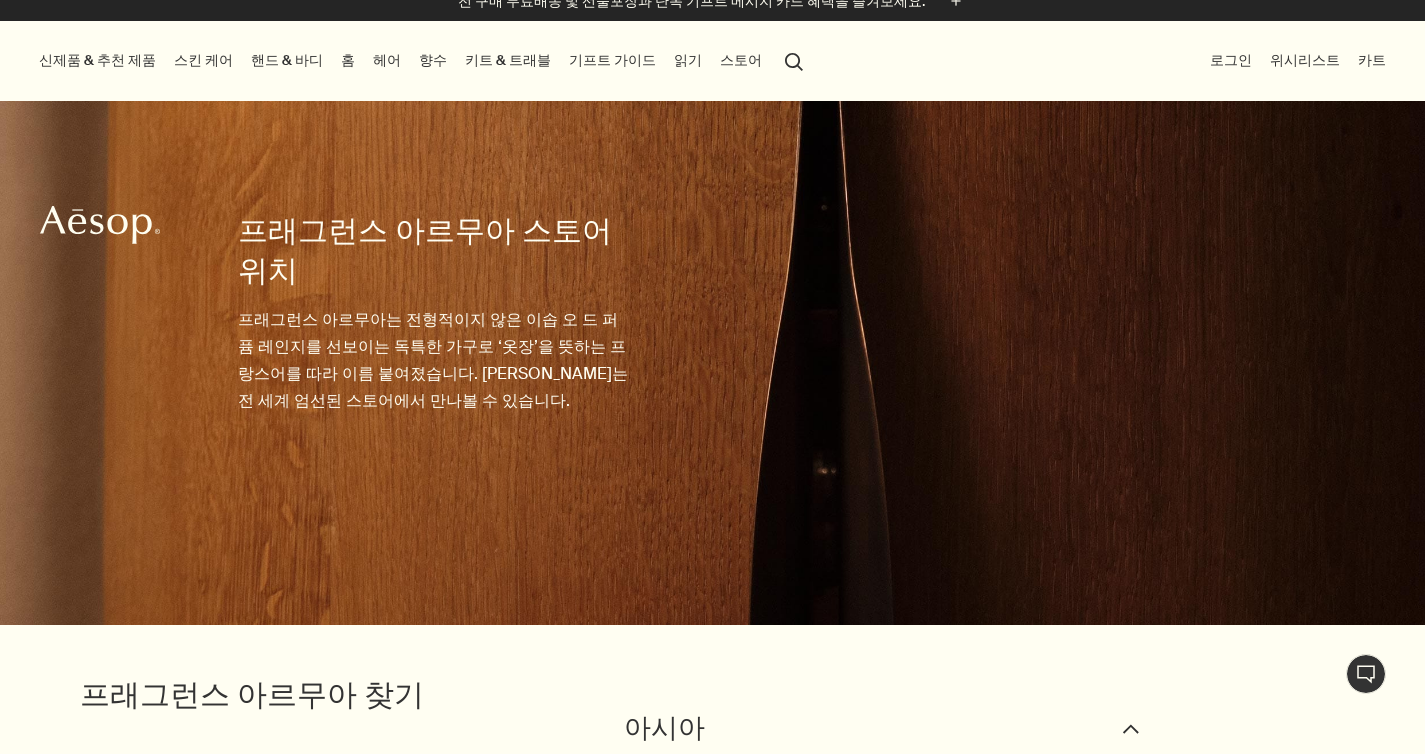 scroll, scrollTop: 0, scrollLeft: 0, axis: both 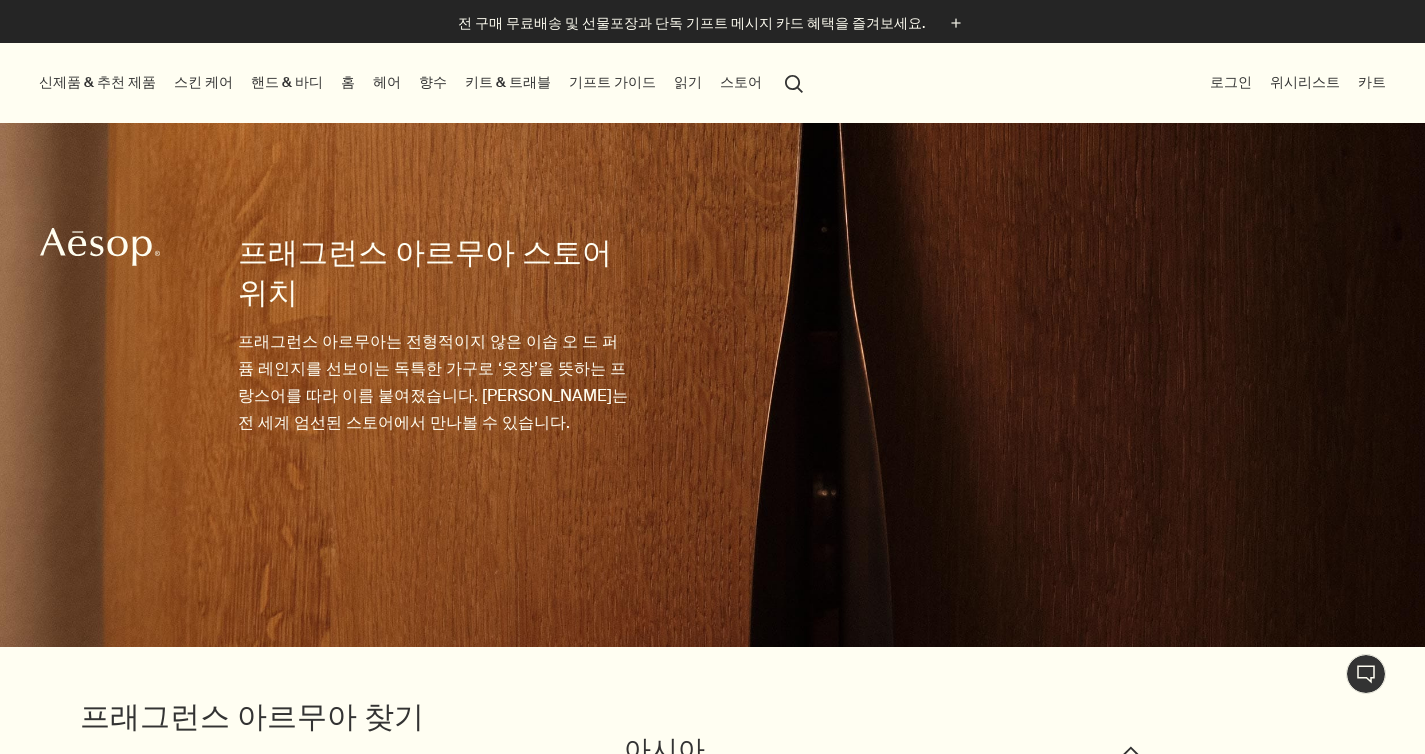 click on "아시아 downArrow 이솝 가로수길
서울시 강남구 가로수길 54 이솝 부산
부산시 해운대구 달맞이길 65번길 167
이솝 서촌
서울특별시 종로구 자하문로 36 이솝 성수
서울시 성동구 연무장길 57 이솝 파르나스몰
서울시 강남구 테헤란로 521 파르나스몰 지하 1층 이솝 롯데백화점 본점
서울시 중구 남대문로 81 롯데백화점 본점 지하 1층 Aesop Kobe BAL
Kobe BAL 2F, 3-6-1, Sannomiya-cho, Chuo-ku, Kobe-shi, Hyogo, 650-0021, Japan  Aesop Kanazawa Forus
Kanazawa Forus 1F, 3-1 Horikawashinmachi, Kanazawa-shi Ishikawa, 920-0849, Japan  Aesop Fukuoka II
2 Chome-3-21 Tenjin, Chuo Ward, Fukuoka, 810-0001, Japan  Aesop Jin’An Kerry Center
Unit N1-23, Jing'An Kerry Center, No. 1551 West Nanjing Road, Jing’an District, Shanghai, China  Aesop Xintiandi
Unit 08, No 2, 3, 123 Xingye Road, Huangpu District, Shanghai, China  Aesop Raffles City  Aesop VivoCity  Aesop ION III Aesop Thonglor Aesop SM Aura" at bounding box center (712, 1419) 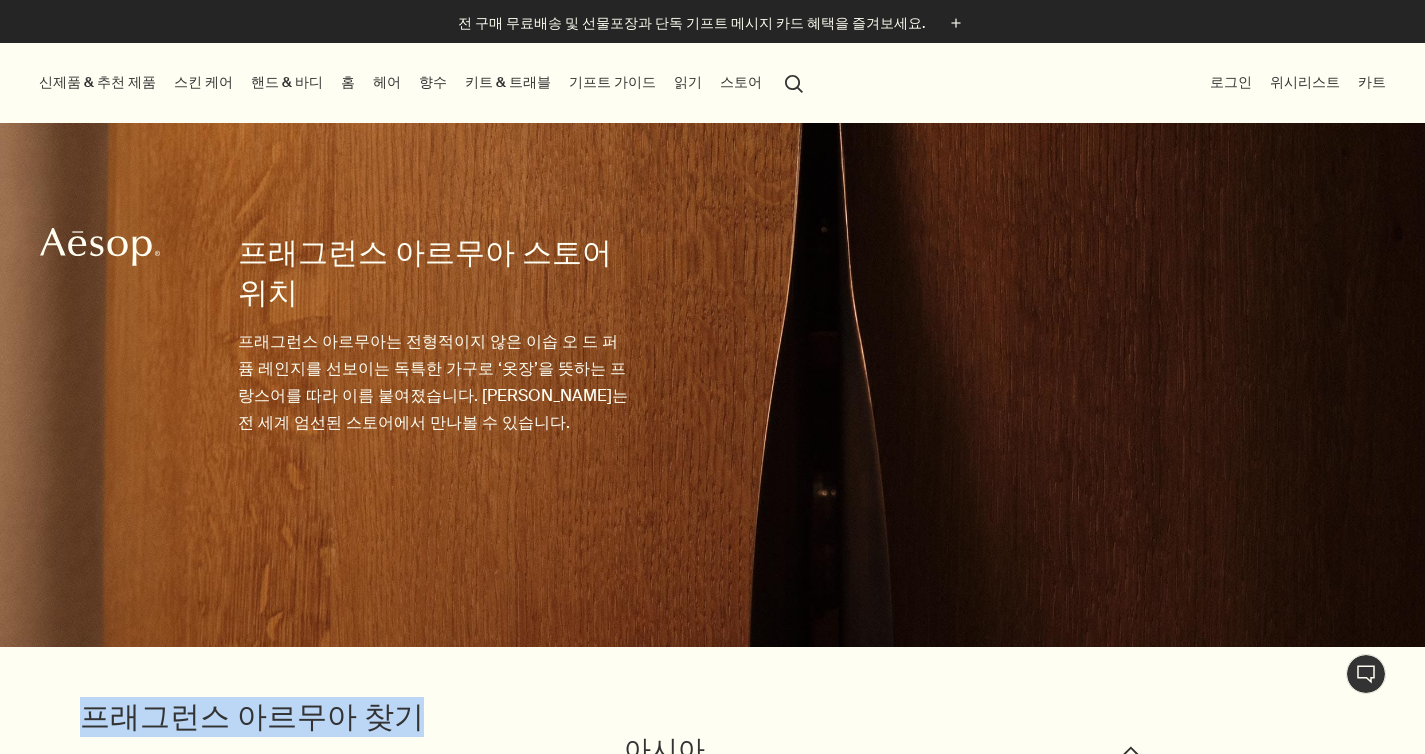 drag, startPoint x: 91, startPoint y: 680, endPoint x: 80, endPoint y: 678, distance: 11.18034 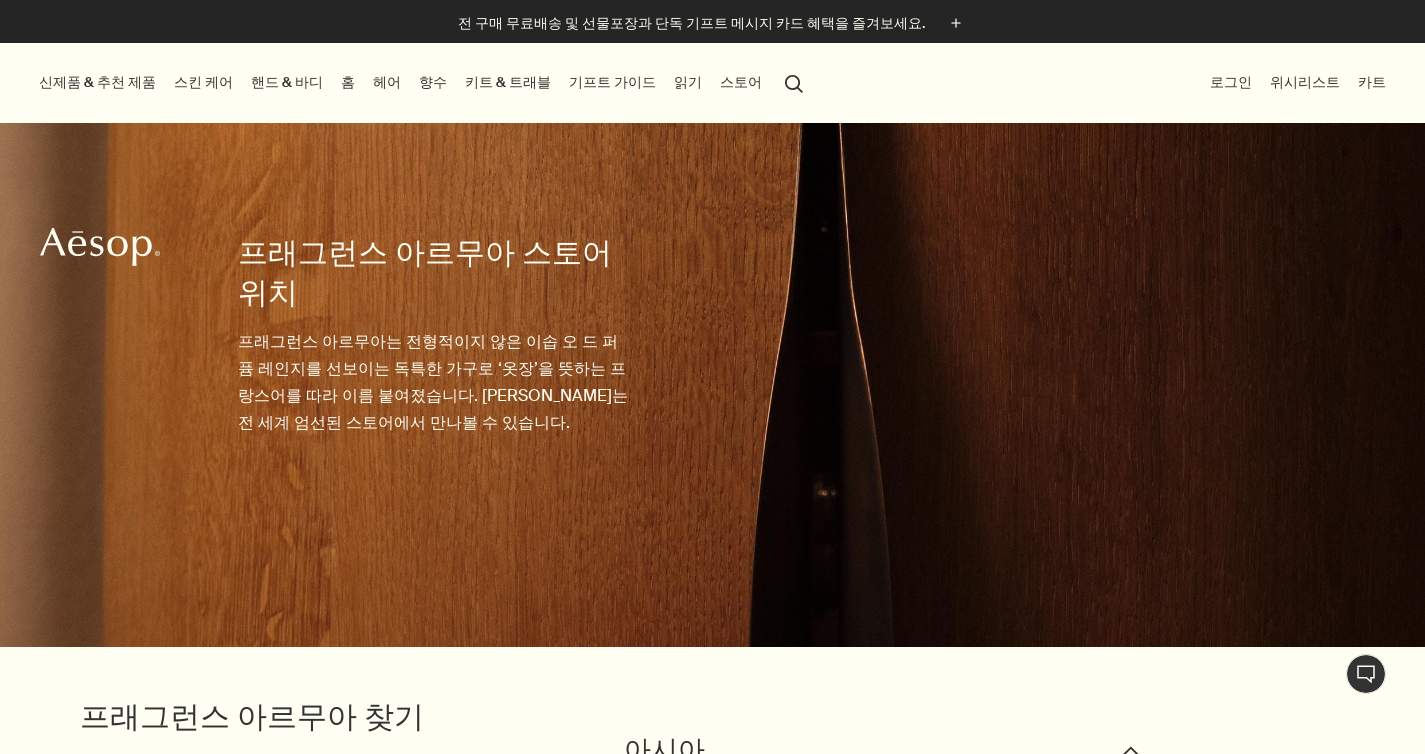 click on "프래그런스 아르무아 찾기" at bounding box center [237, 1419] 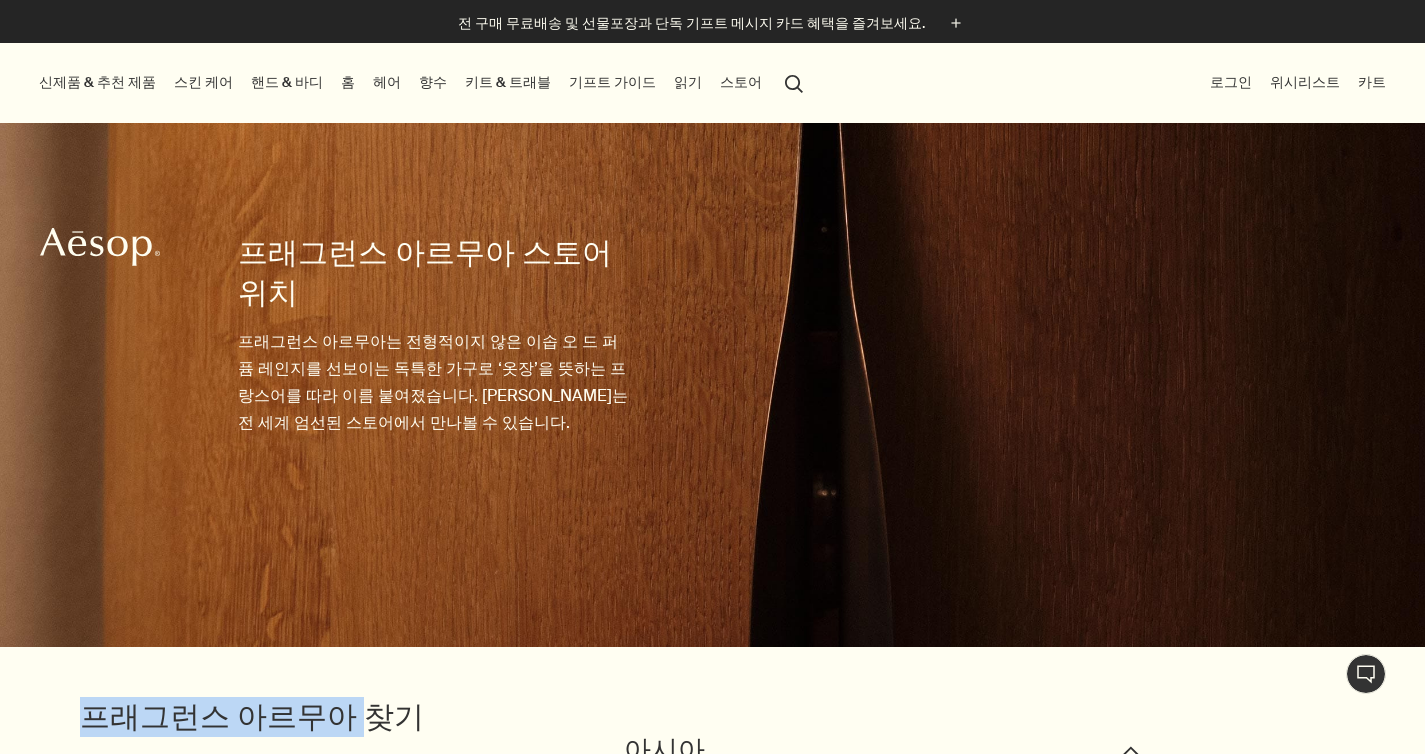 drag, startPoint x: 246, startPoint y: 688, endPoint x: 339, endPoint y: 691, distance: 93.04838 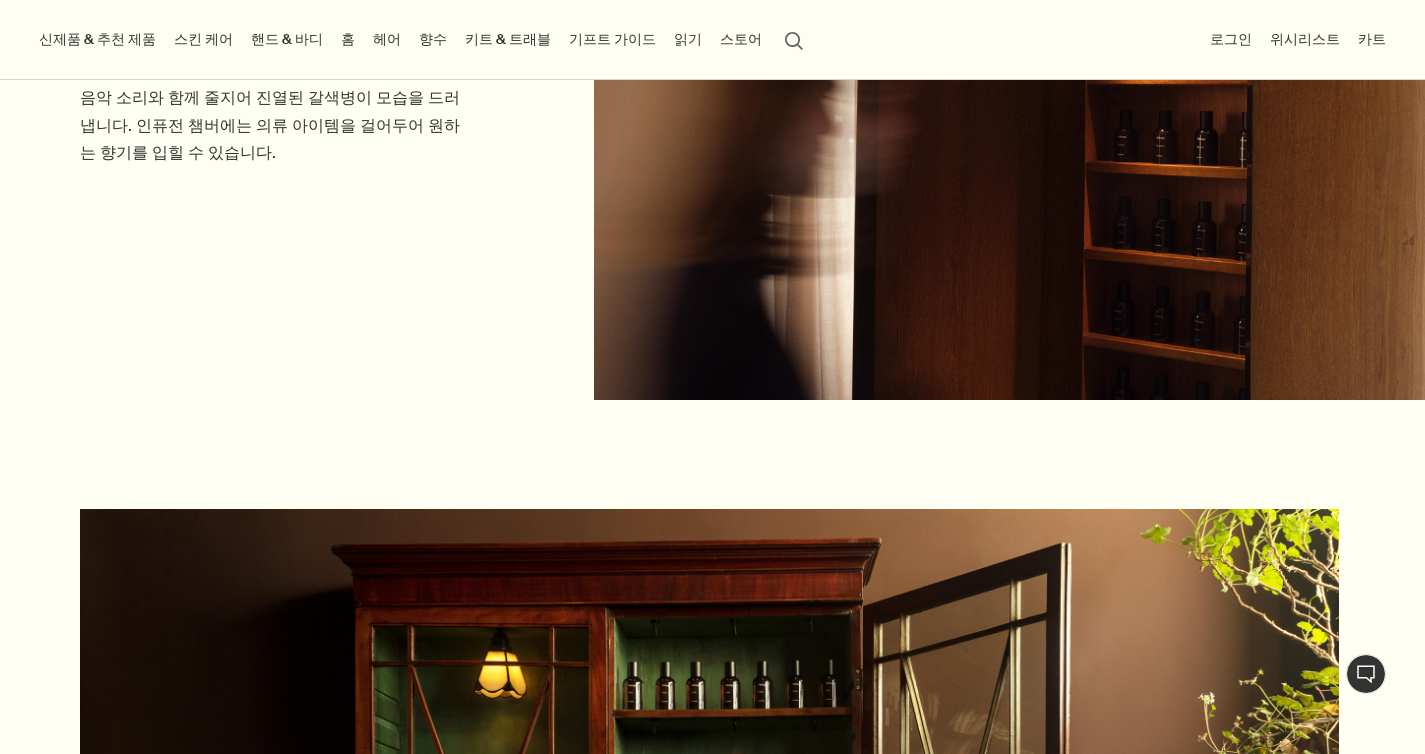 scroll, scrollTop: 2307, scrollLeft: 0, axis: vertical 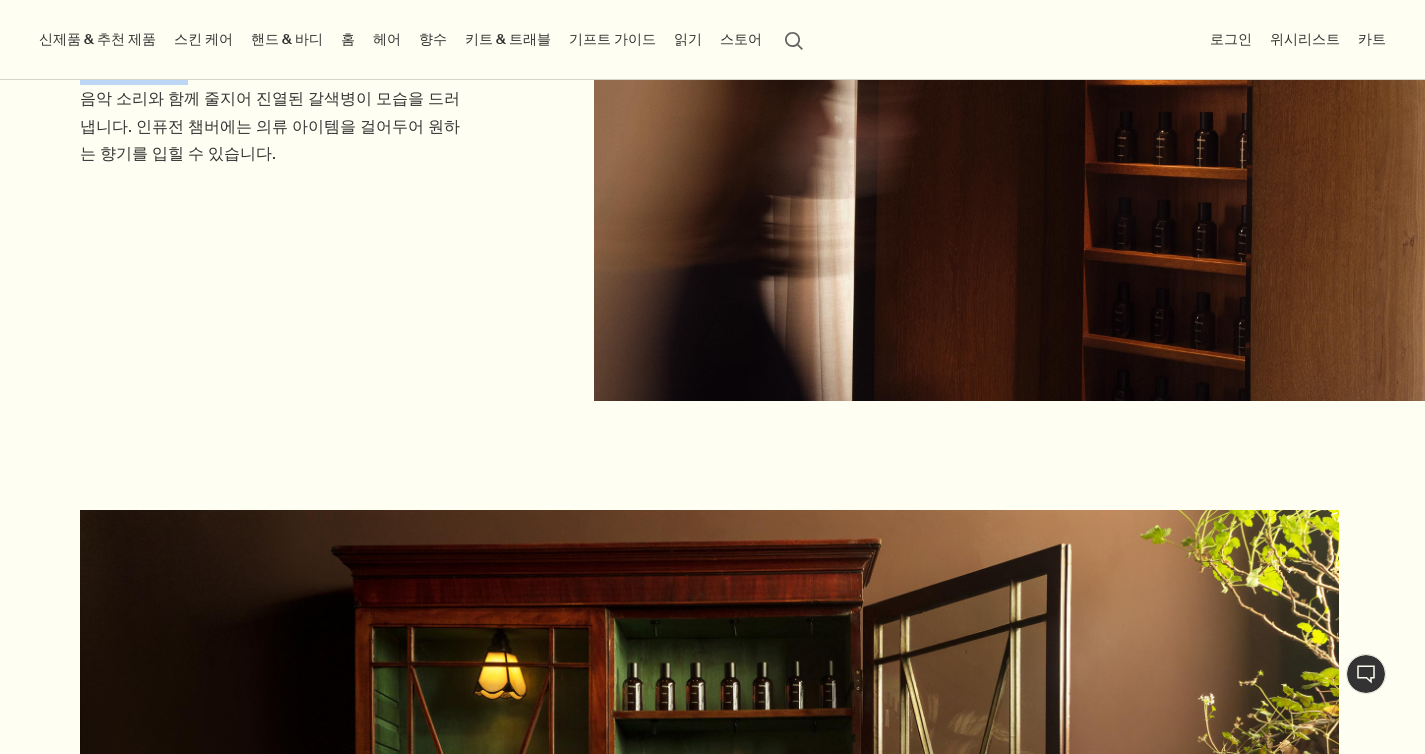 drag, startPoint x: 82, startPoint y: 508, endPoint x: 468, endPoint y: 542, distance: 387.4945 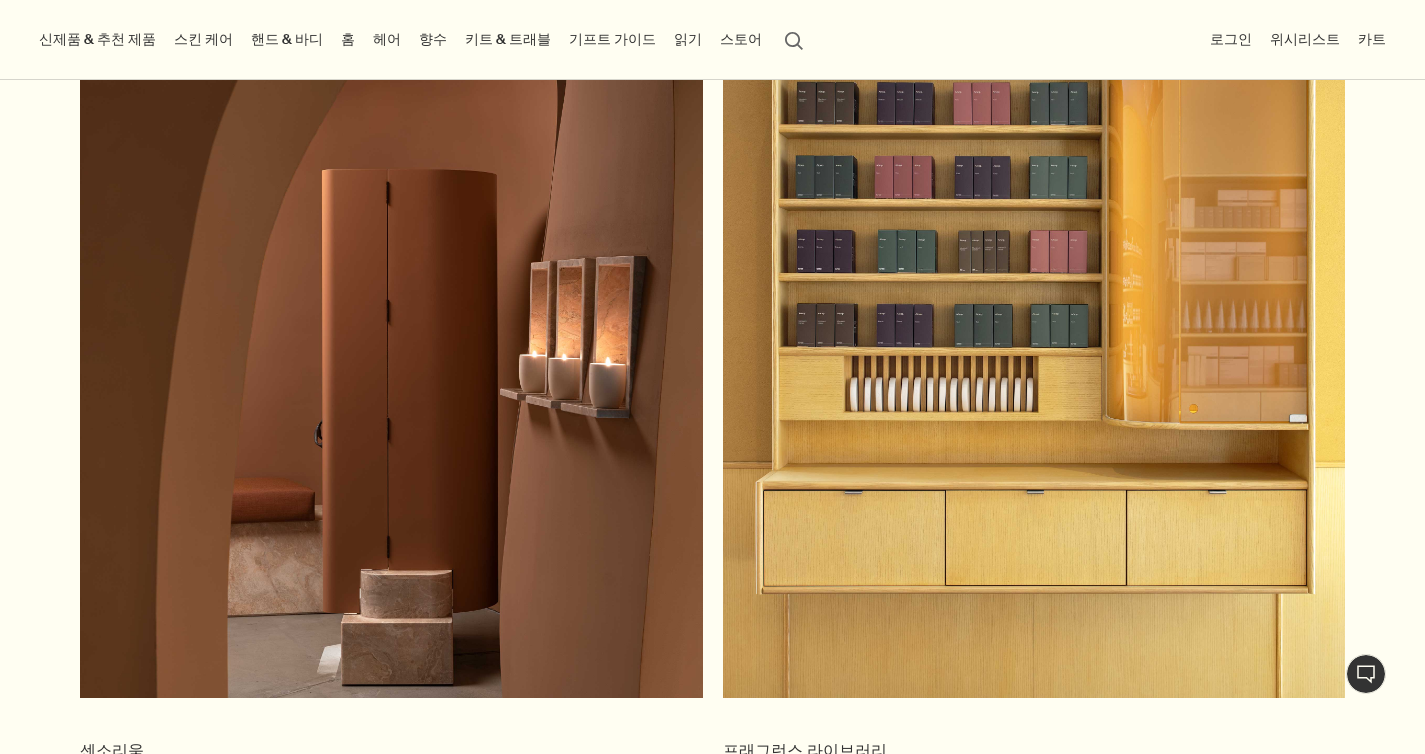 scroll, scrollTop: 3945, scrollLeft: 0, axis: vertical 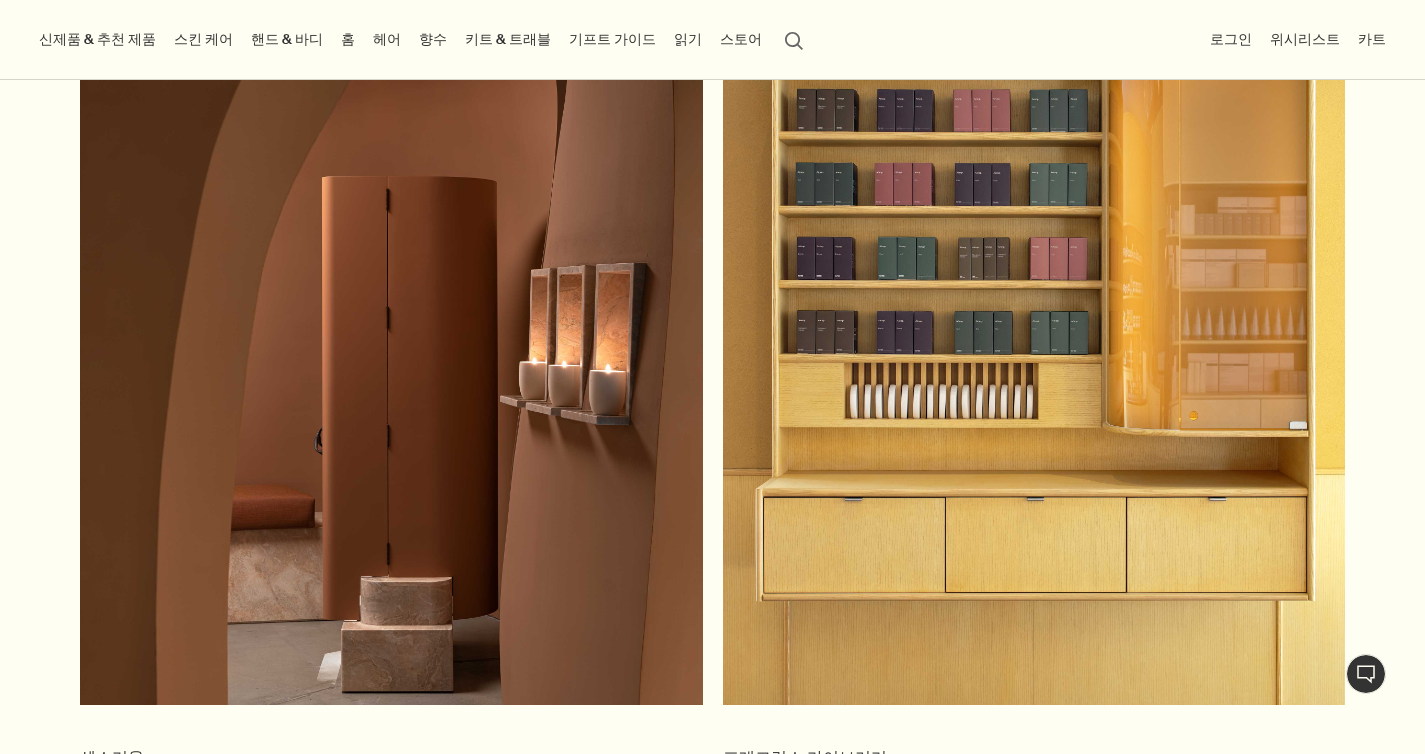drag, startPoint x: 369, startPoint y: 259, endPoint x: 81, endPoint y: 179, distance: 298.90466 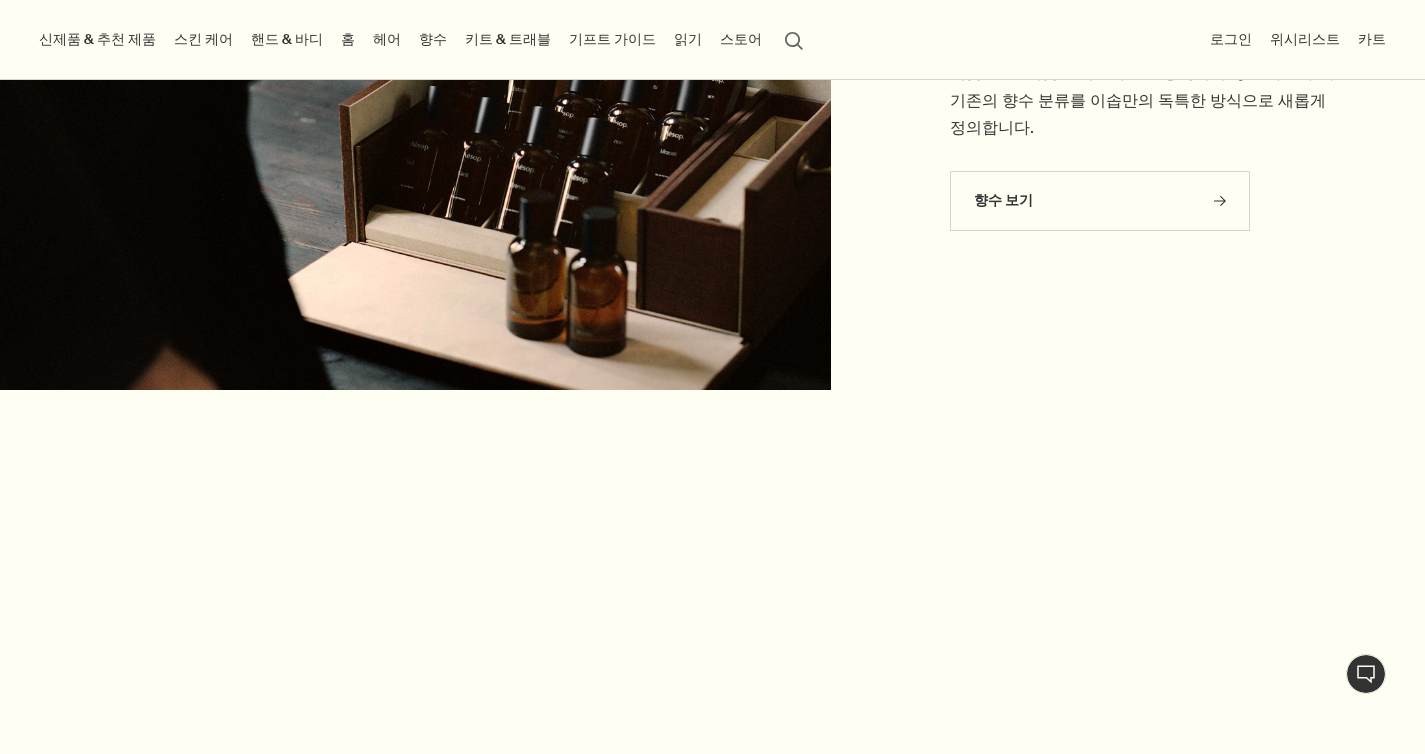 scroll, scrollTop: 4952, scrollLeft: 0, axis: vertical 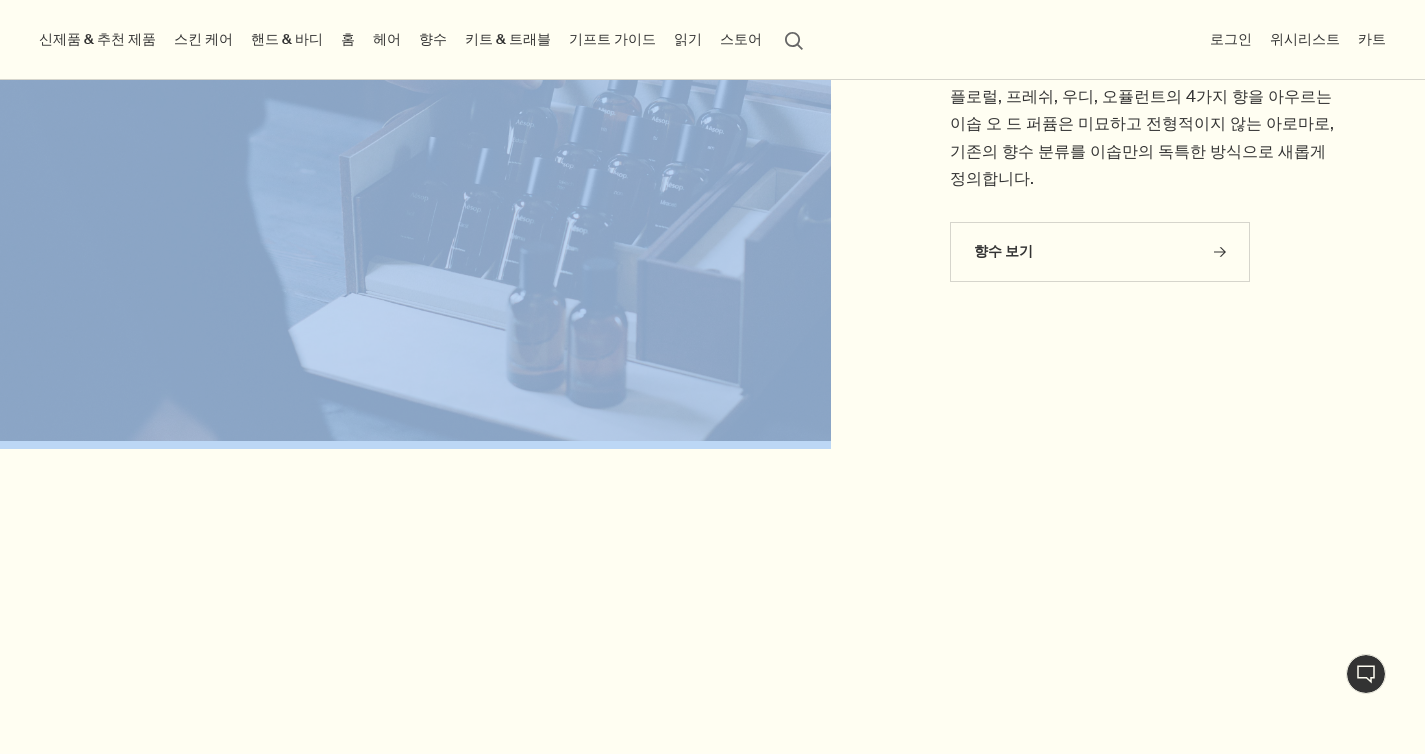 drag, startPoint x: 964, startPoint y: 355, endPoint x: 1075, endPoint y: 488, distance: 173.23395 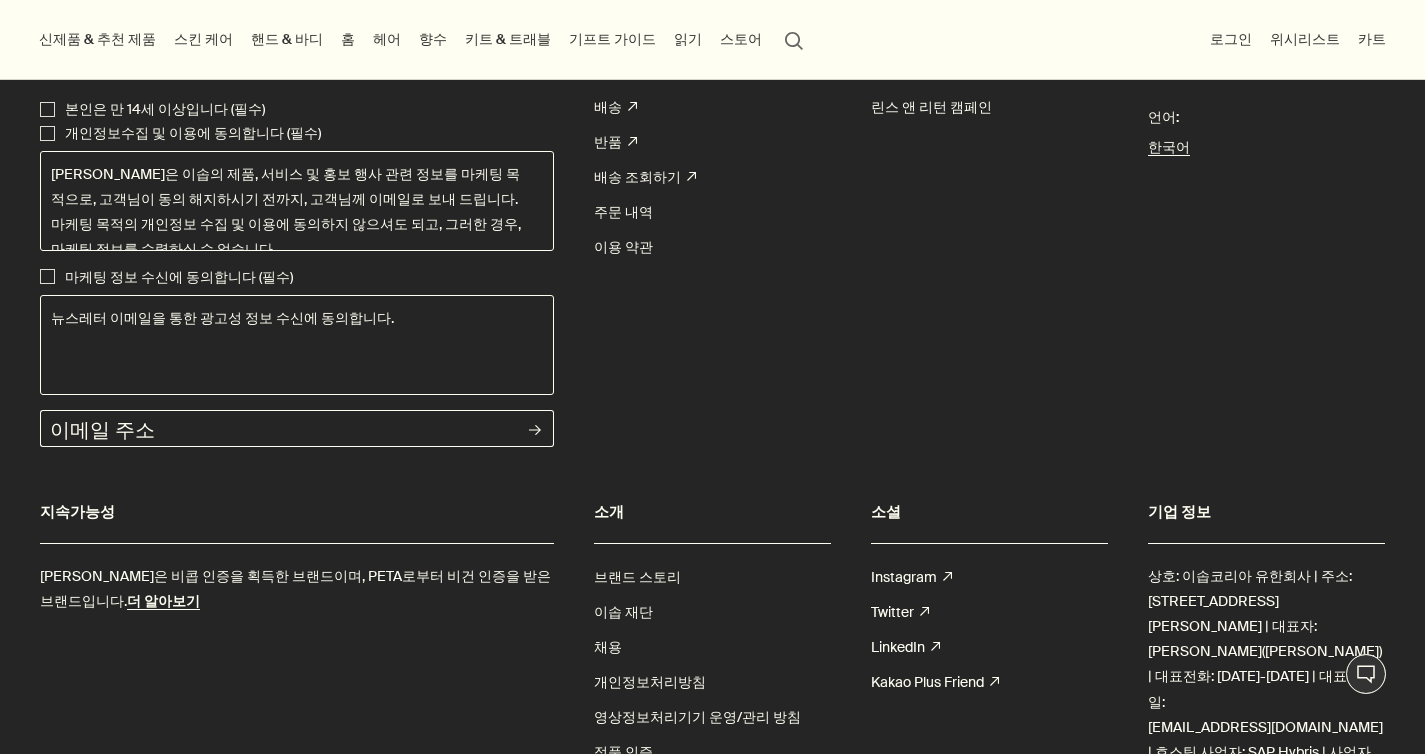 scroll, scrollTop: 6532, scrollLeft: 0, axis: vertical 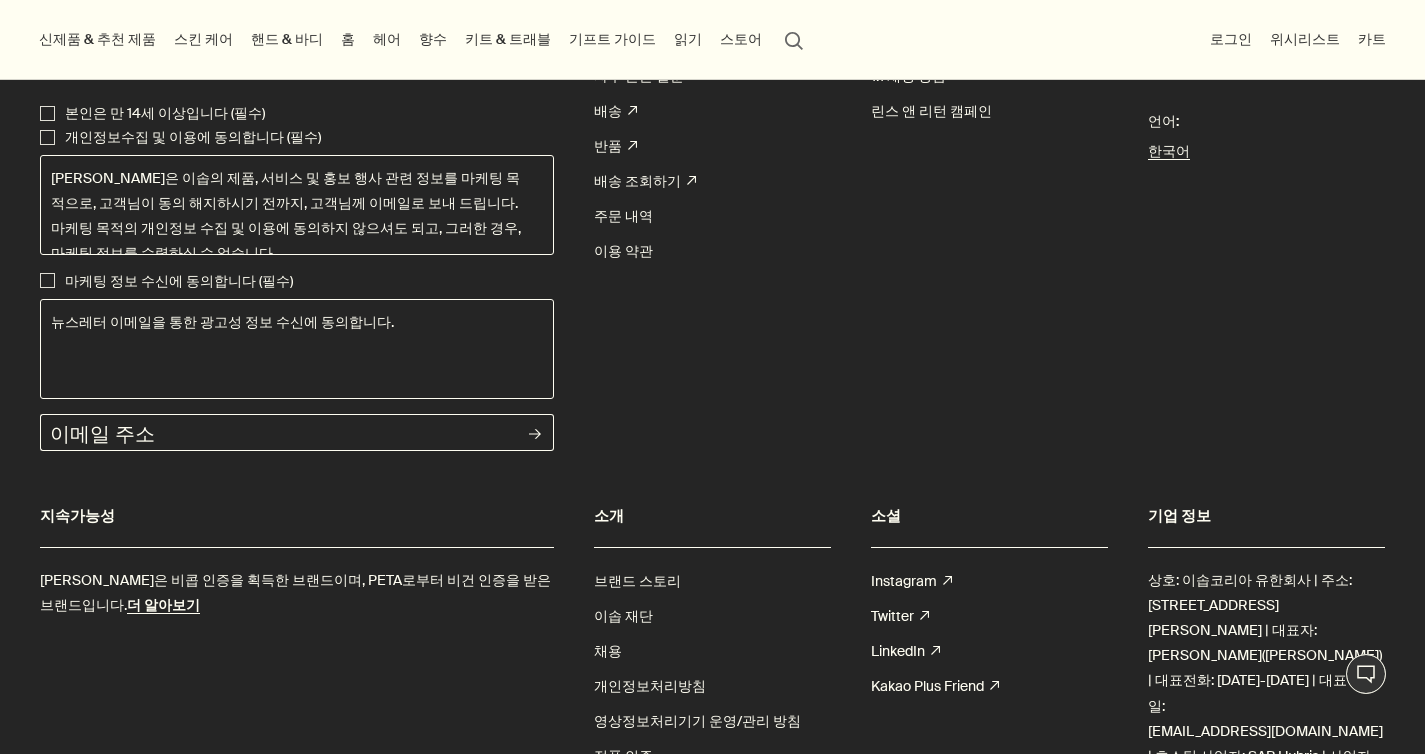 drag, startPoint x: 420, startPoint y: 100, endPoint x: 973, endPoint y: 146, distance: 554.9099 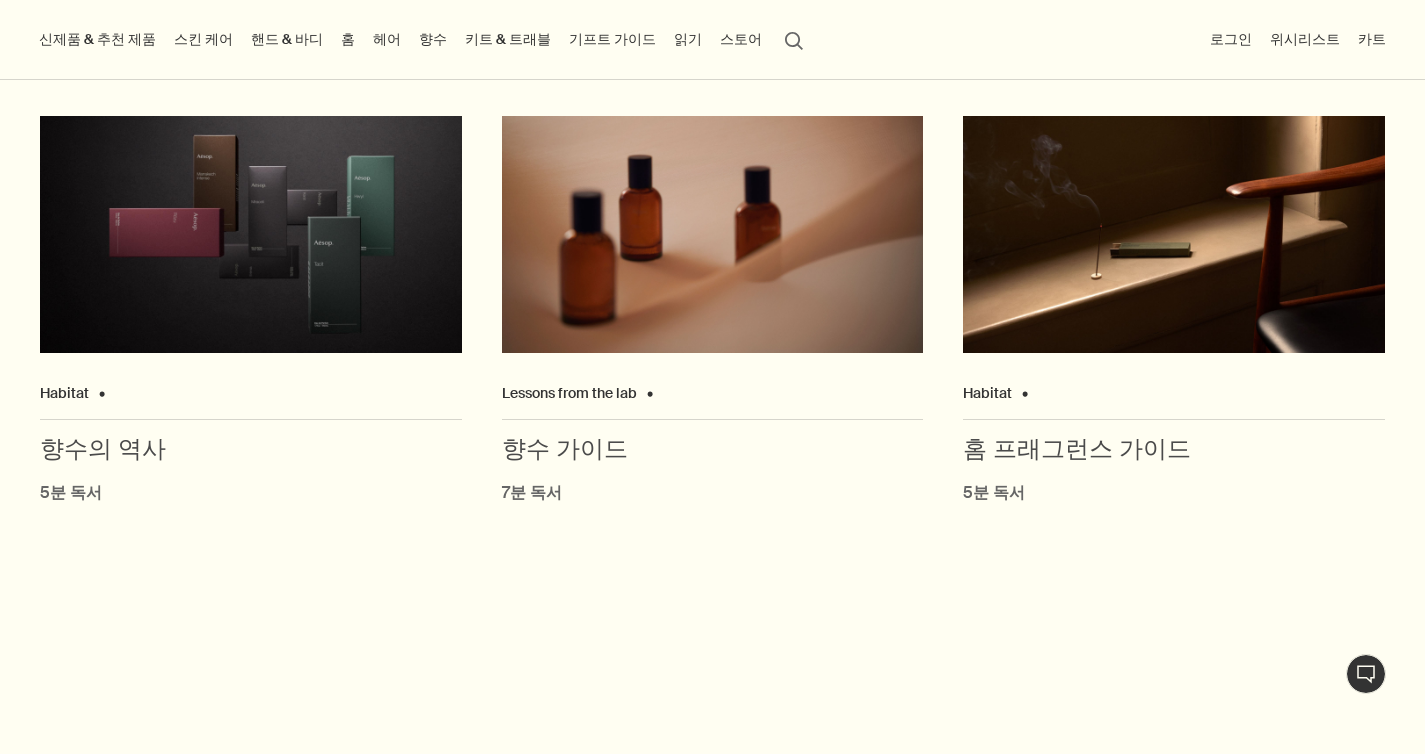 scroll, scrollTop: 5241, scrollLeft: 0, axis: vertical 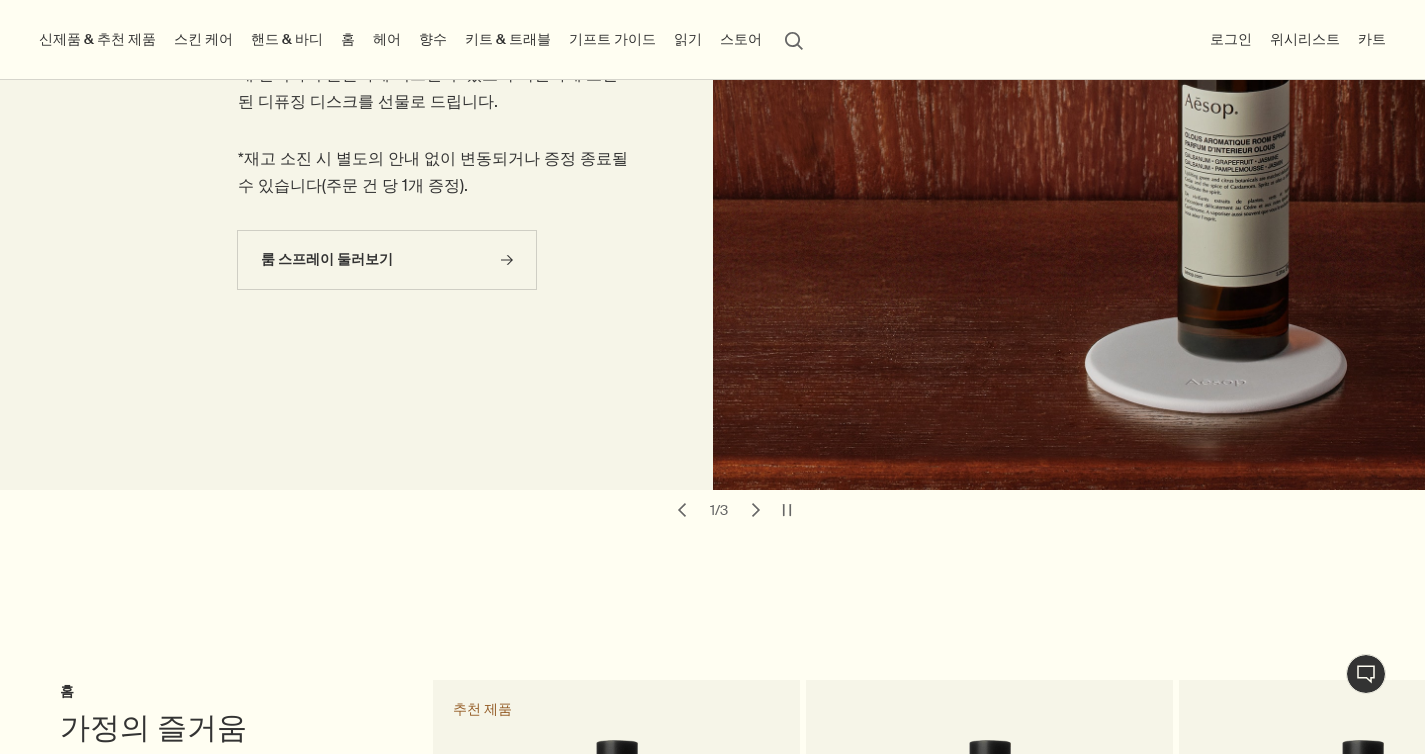 click on "핸드 & 바디 핸드 & 바디 더 보기   rightArrow 핸드 워시 & 밤 바 솝 바디 클렌저 & 스크럽  바디 밤 & 오일 데오도란트 핸드 & 바디 전체 보기 신제품 스크린 3 시트러스 프래그런스 듀오 엘레오스 아로마틱 핸드 밤 너처 바 솝 폴리시 바 솝 신제품 엘레오스 너리싱 바디 클렌저   rightArrow 나만의 무대, 샤워의 시간" at bounding box center (287, 40) 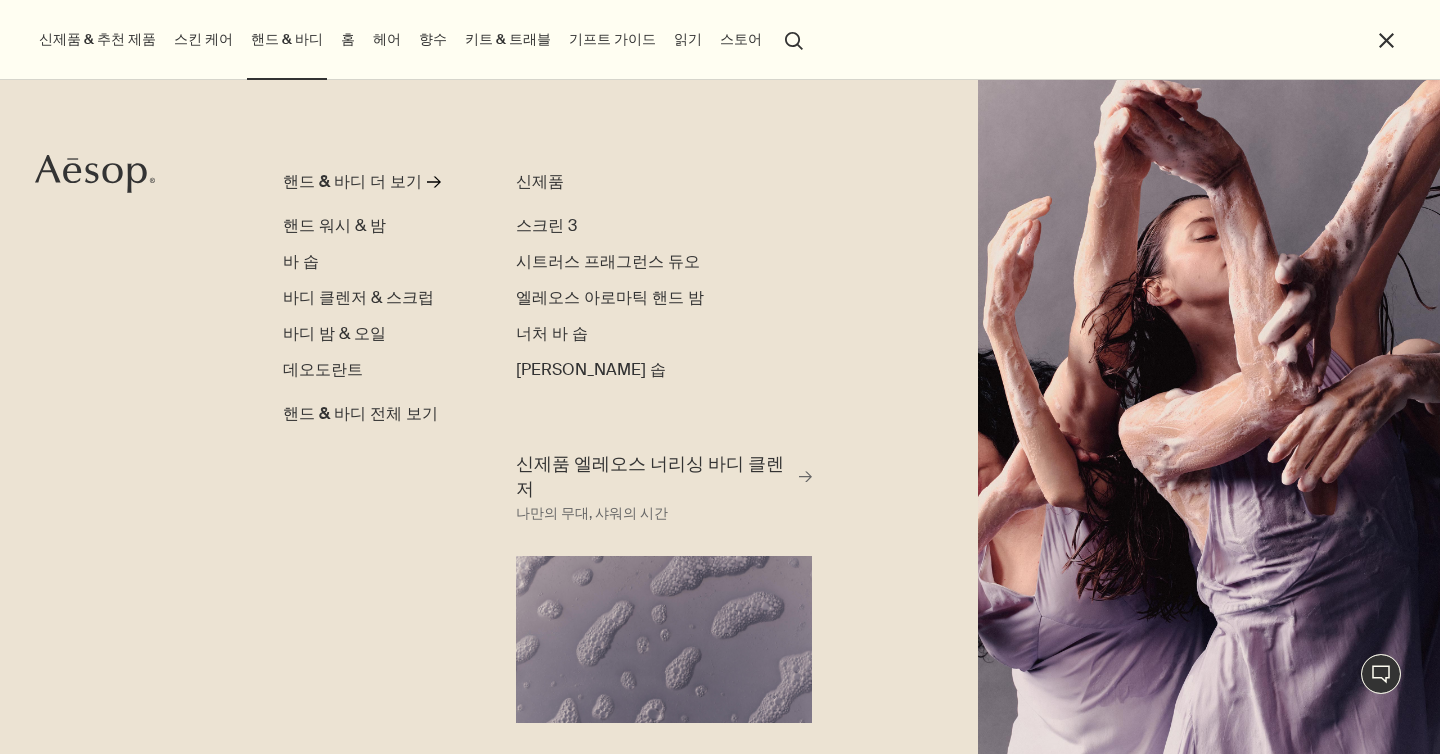 click on "Aesop" 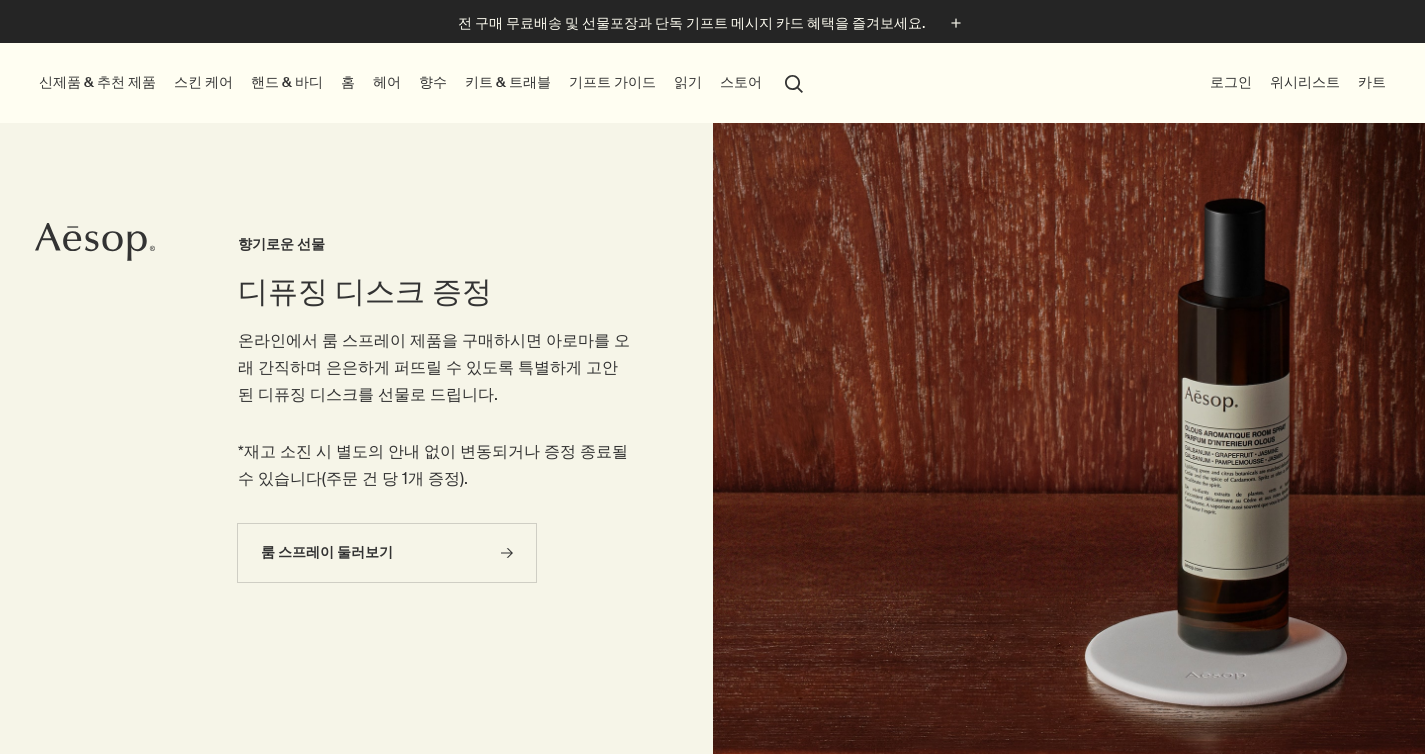 scroll, scrollTop: 0, scrollLeft: 0, axis: both 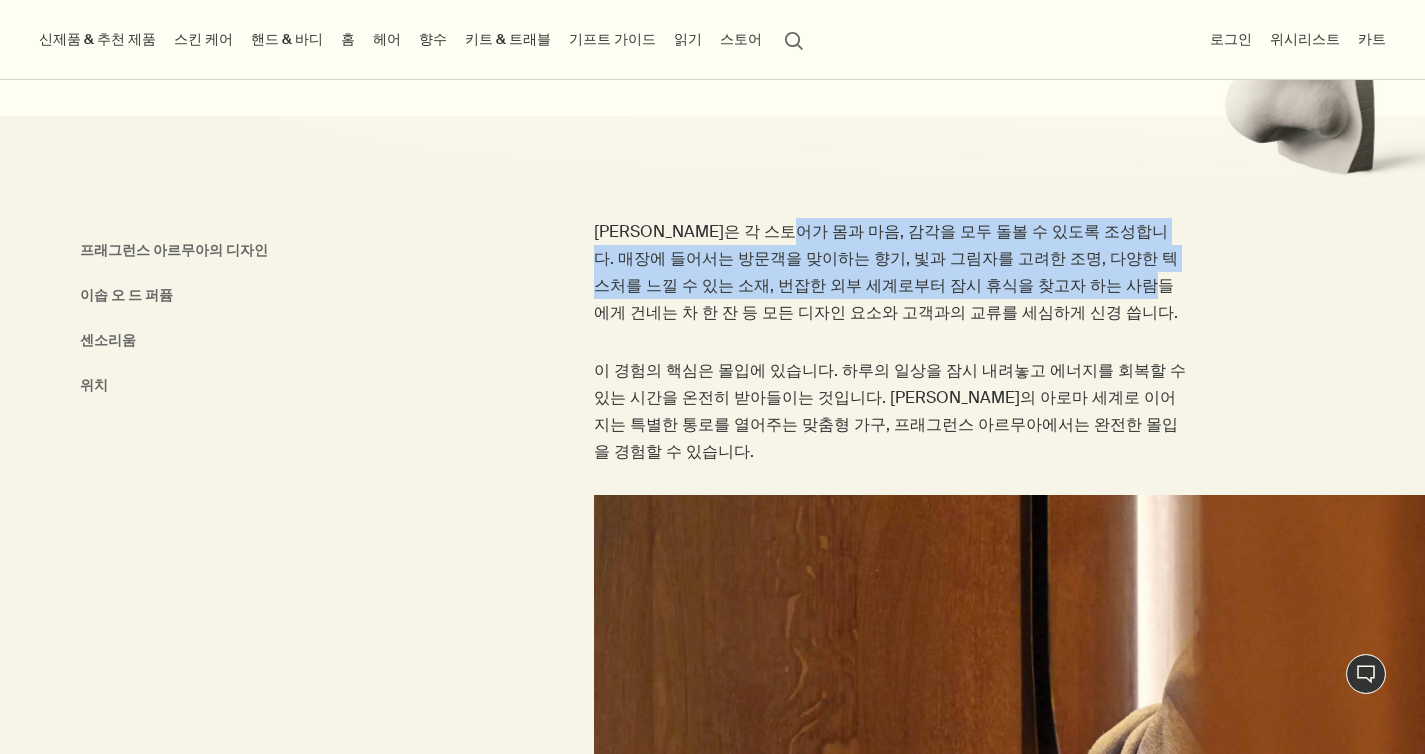 drag, startPoint x: 878, startPoint y: 210, endPoint x: 968, endPoint y: 296, distance: 124.48293 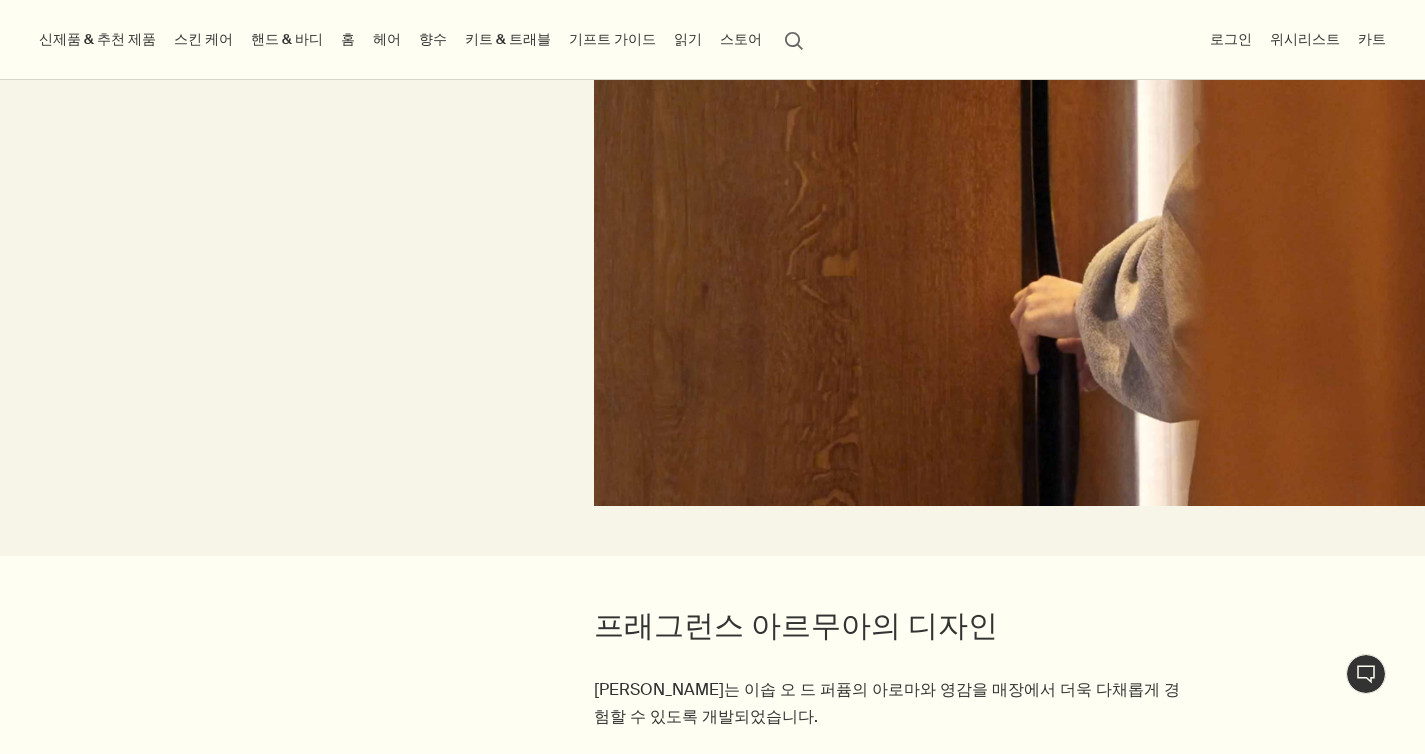 scroll, scrollTop: 0, scrollLeft: 0, axis: both 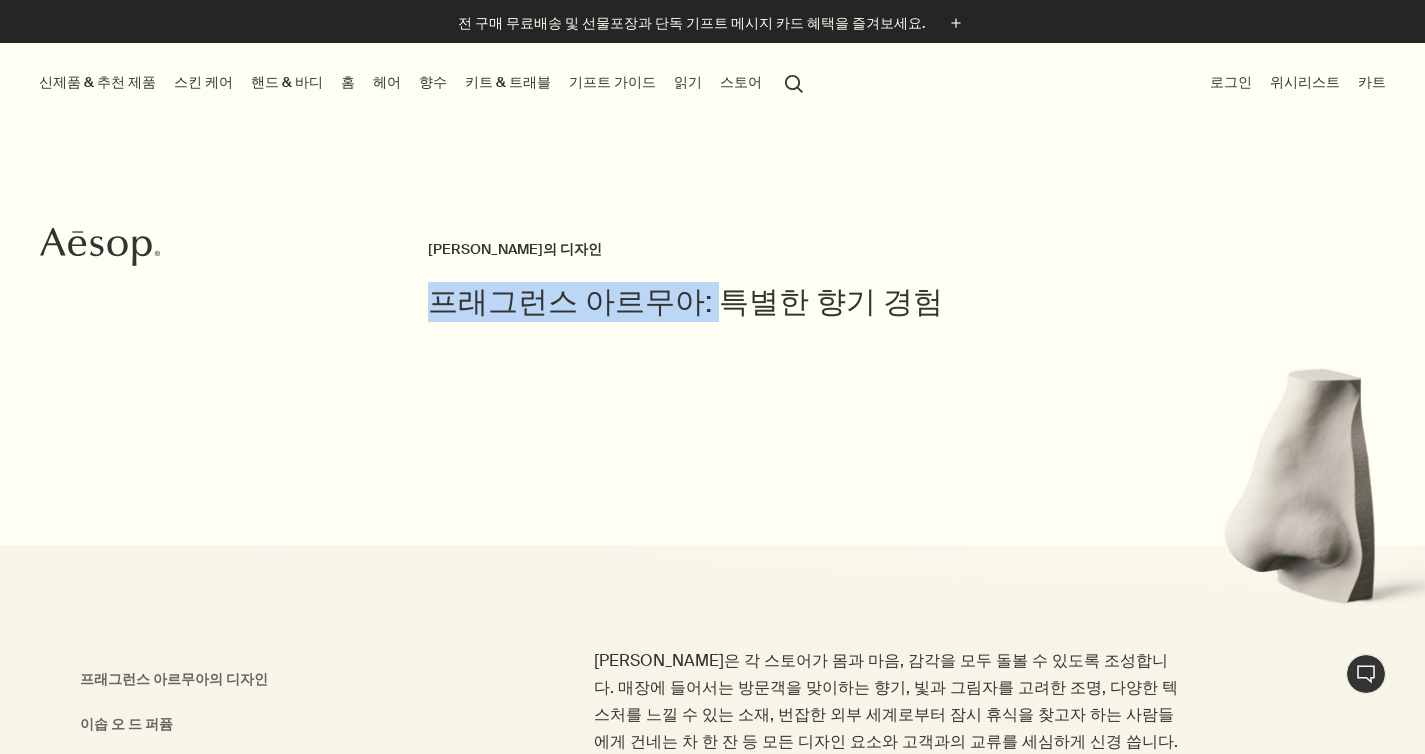drag, startPoint x: 772, startPoint y: 278, endPoint x: 687, endPoint y: 297, distance: 87.09765 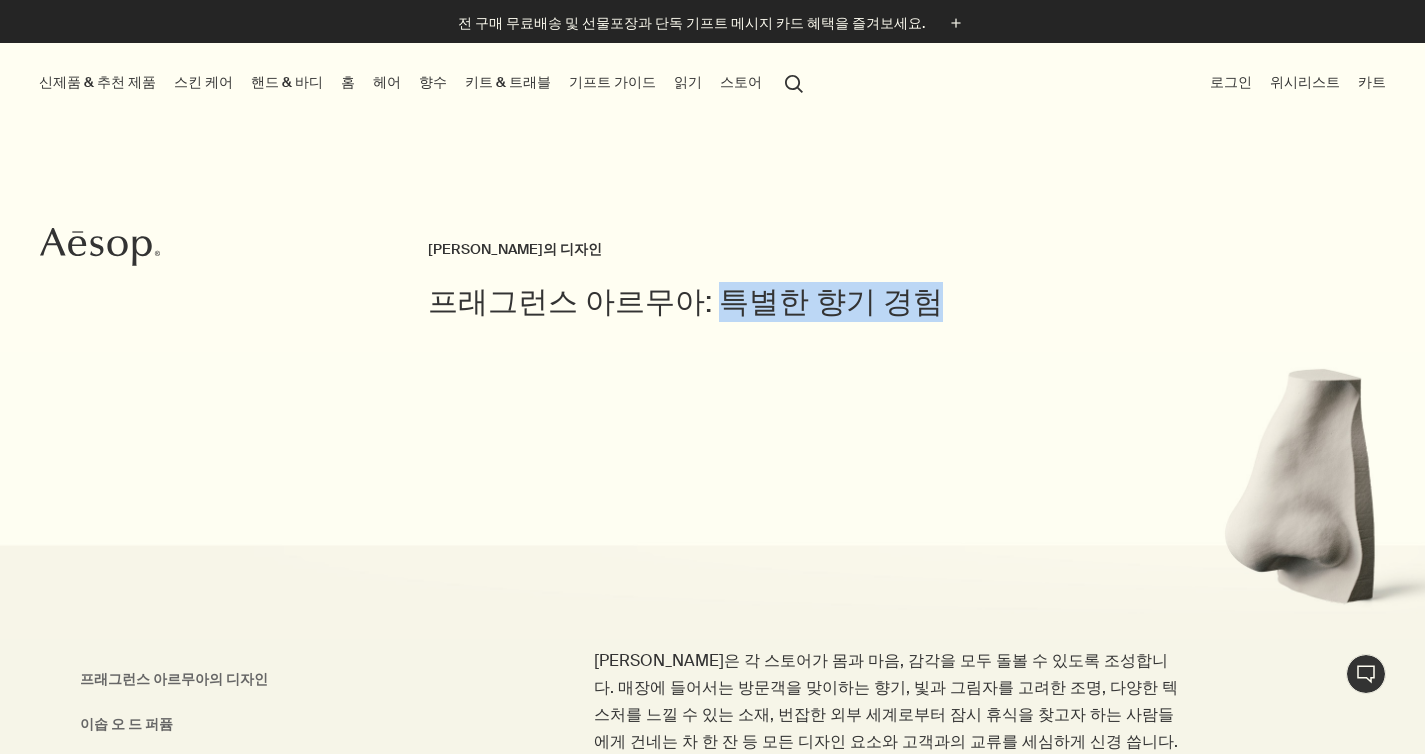 drag, startPoint x: 691, startPoint y: 306, endPoint x: 905, endPoint y: 311, distance: 214.05841 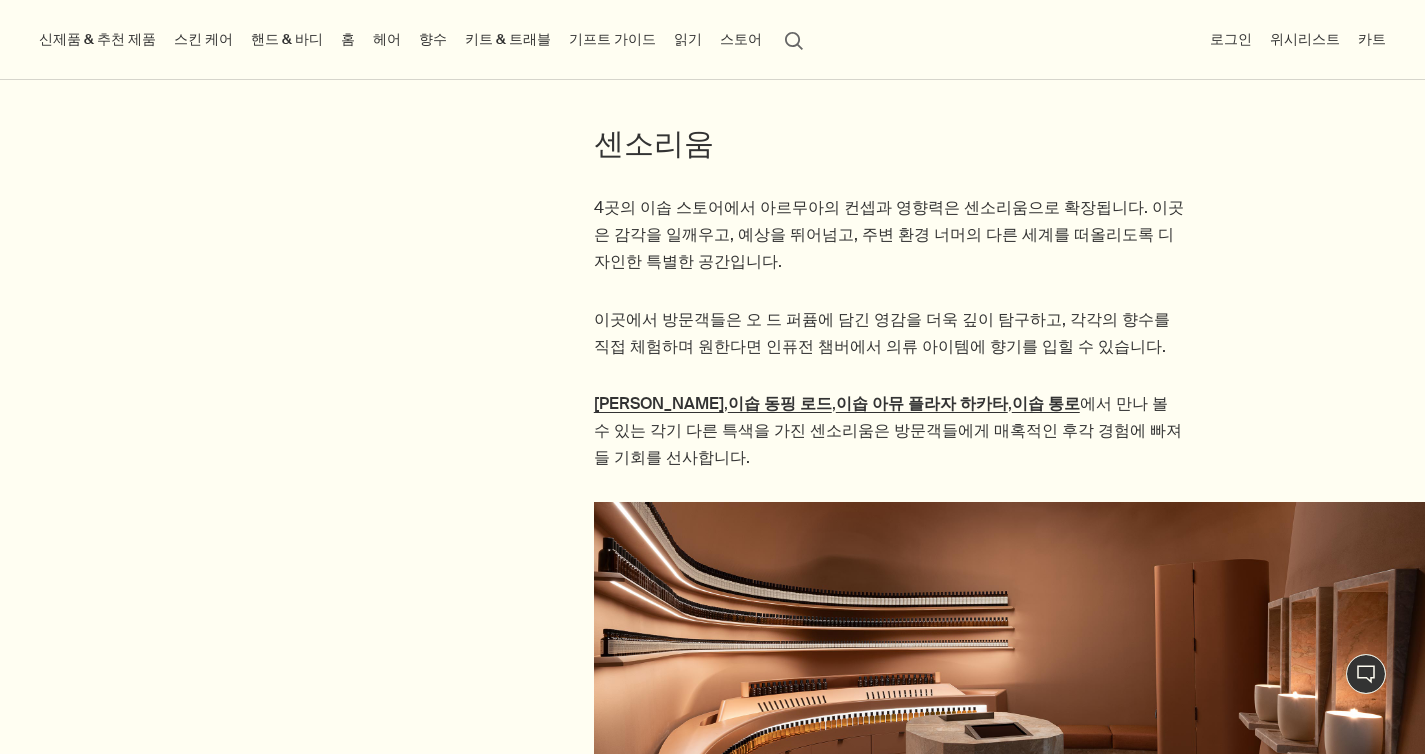 scroll, scrollTop: 3243, scrollLeft: 0, axis: vertical 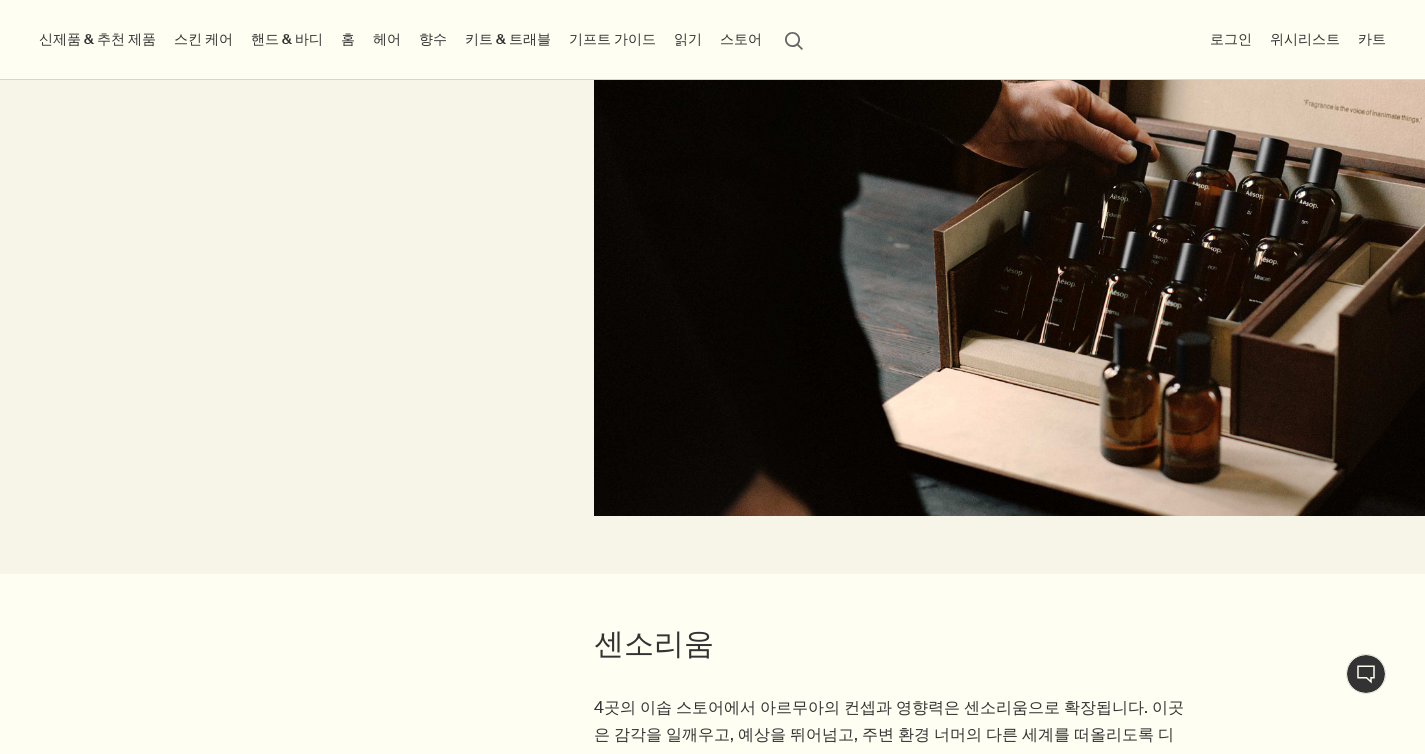 click on "센소리움" at bounding box center (891, 659) 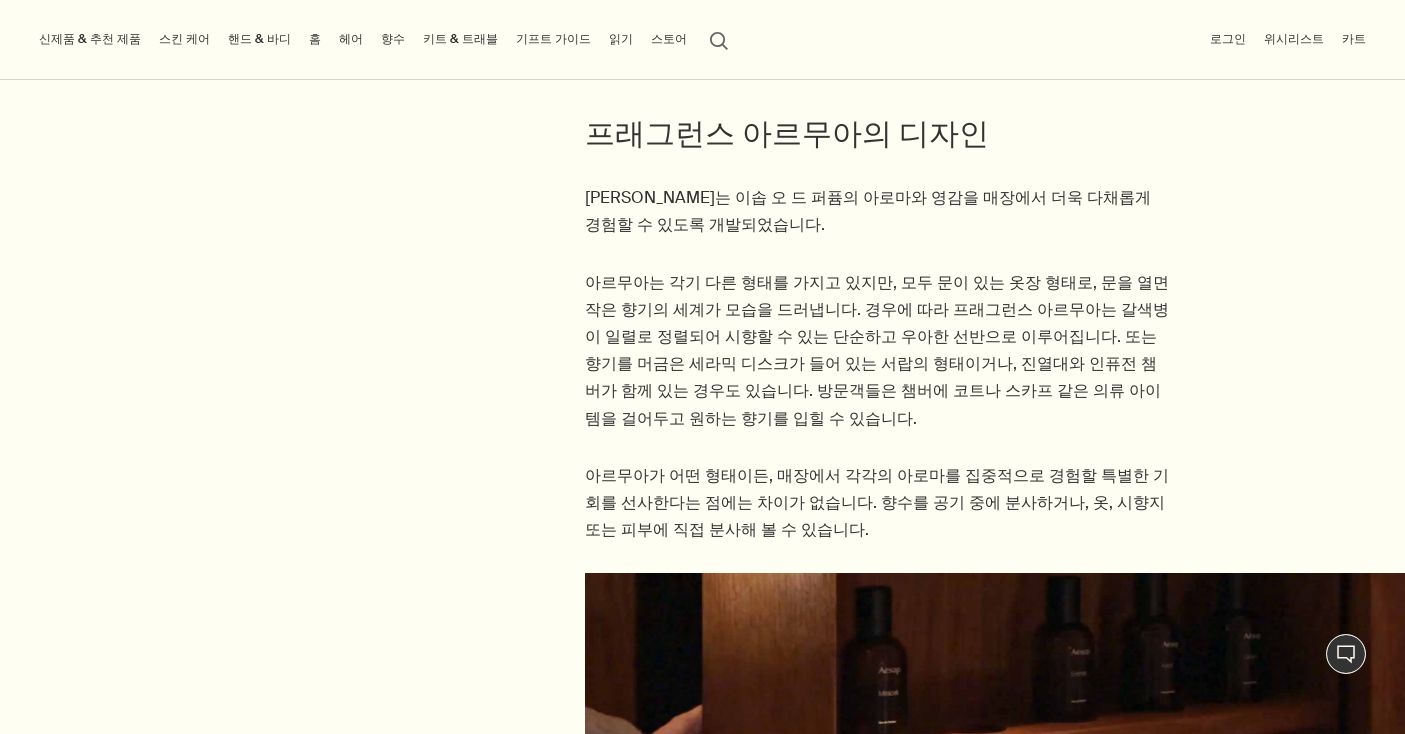 scroll, scrollTop: 1412, scrollLeft: 0, axis: vertical 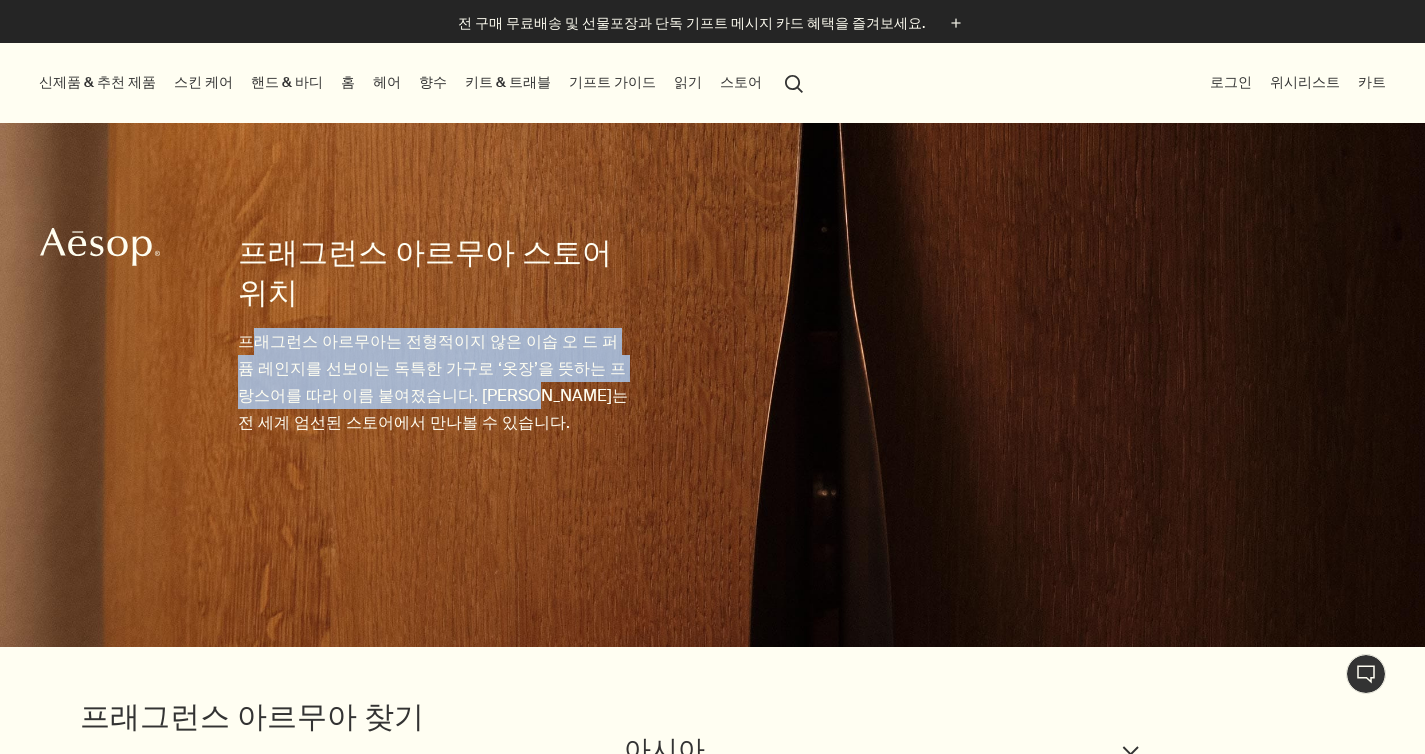 drag, startPoint x: 245, startPoint y: 302, endPoint x: 431, endPoint y: 360, distance: 194.83327 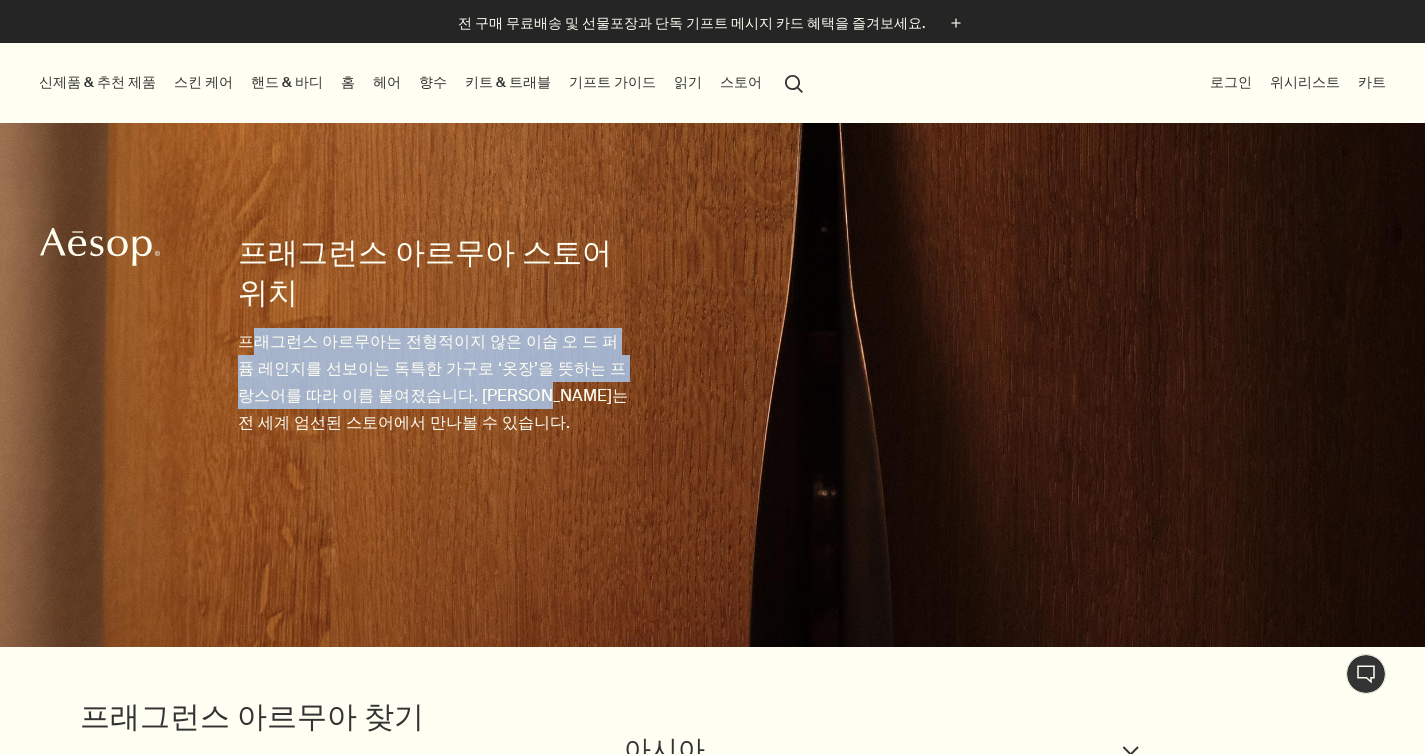 click on "프래그런스 아르무아는 전형적이지 않은 이솝 오 드 퍼퓸 레인지를 선보이는 독특한 가구로 ‘옷장’을 뜻하는 프랑스어를 따라 이름 붙여졌습니다. 프래그런스 아르무아는 전 세계 엄선된 스토어에서 만나볼 수 있습니다." at bounding box center (435, 382) 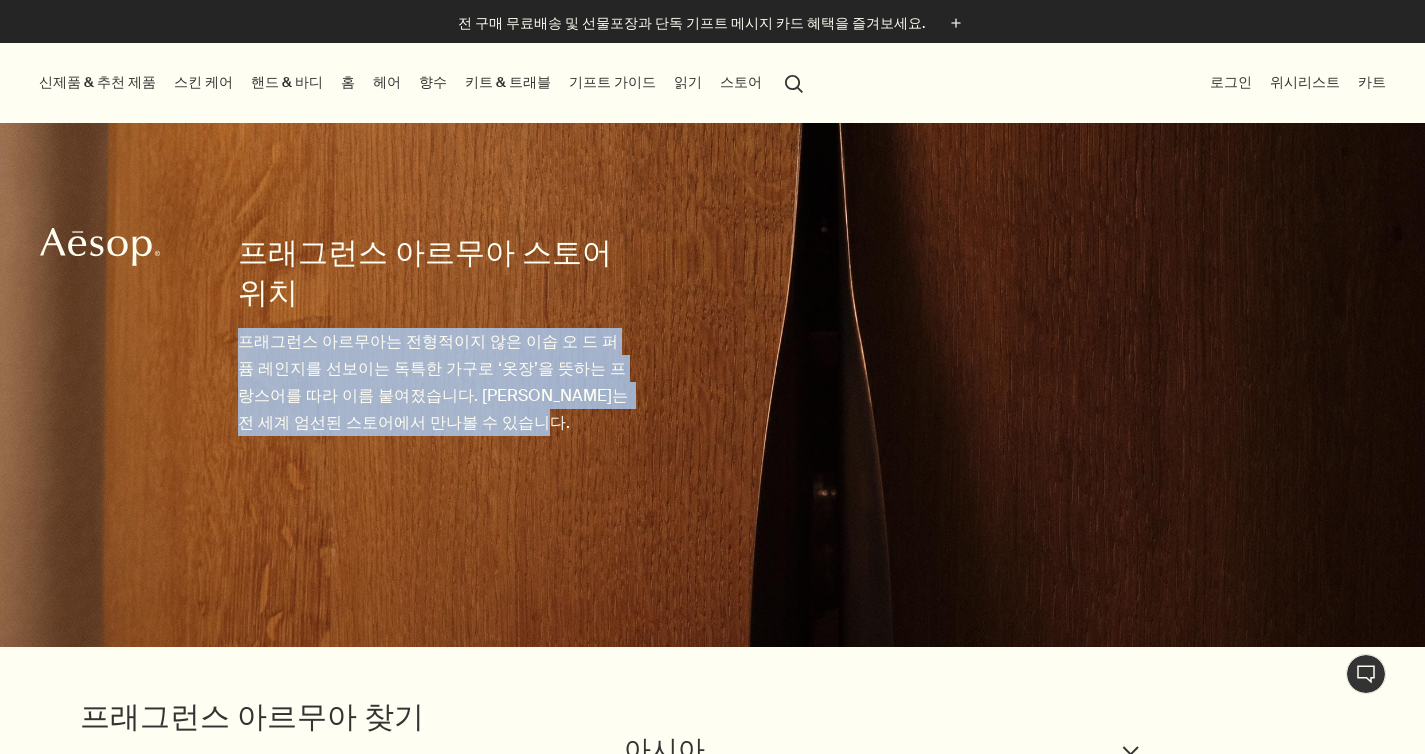 drag, startPoint x: 393, startPoint y: 376, endPoint x: 239, endPoint y: 302, distance: 170.85666 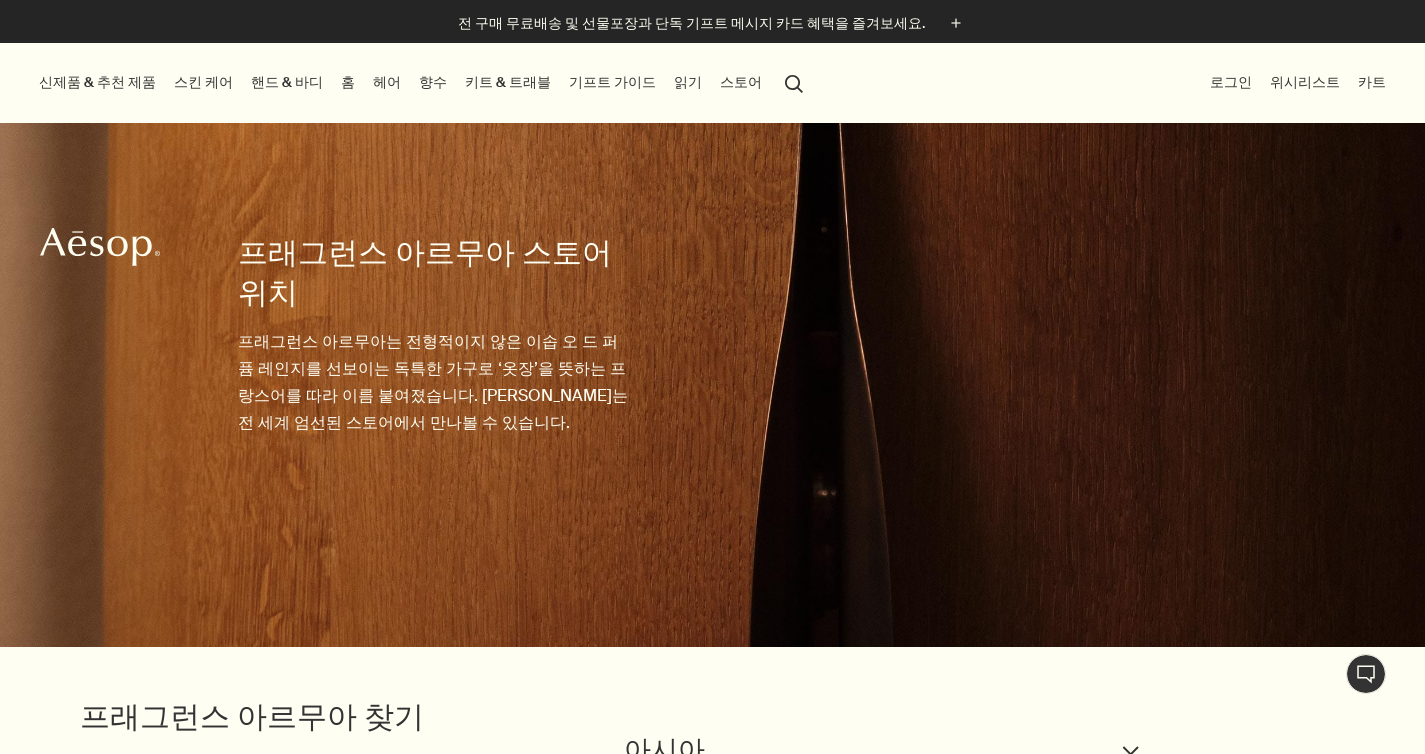 click on "프래그런스 아르무아는 전형적이지 않은 이솝 오 드 퍼퓸 레인지를 선보이는 독특한 가구로 ‘옷장’을 뜻하는 프랑스어를 따라 이름 붙여졌습니다. 프래그런스 아르무아는 전 세계 엄선된 스토어에서 만나볼 수 있습니다." at bounding box center [435, 382] 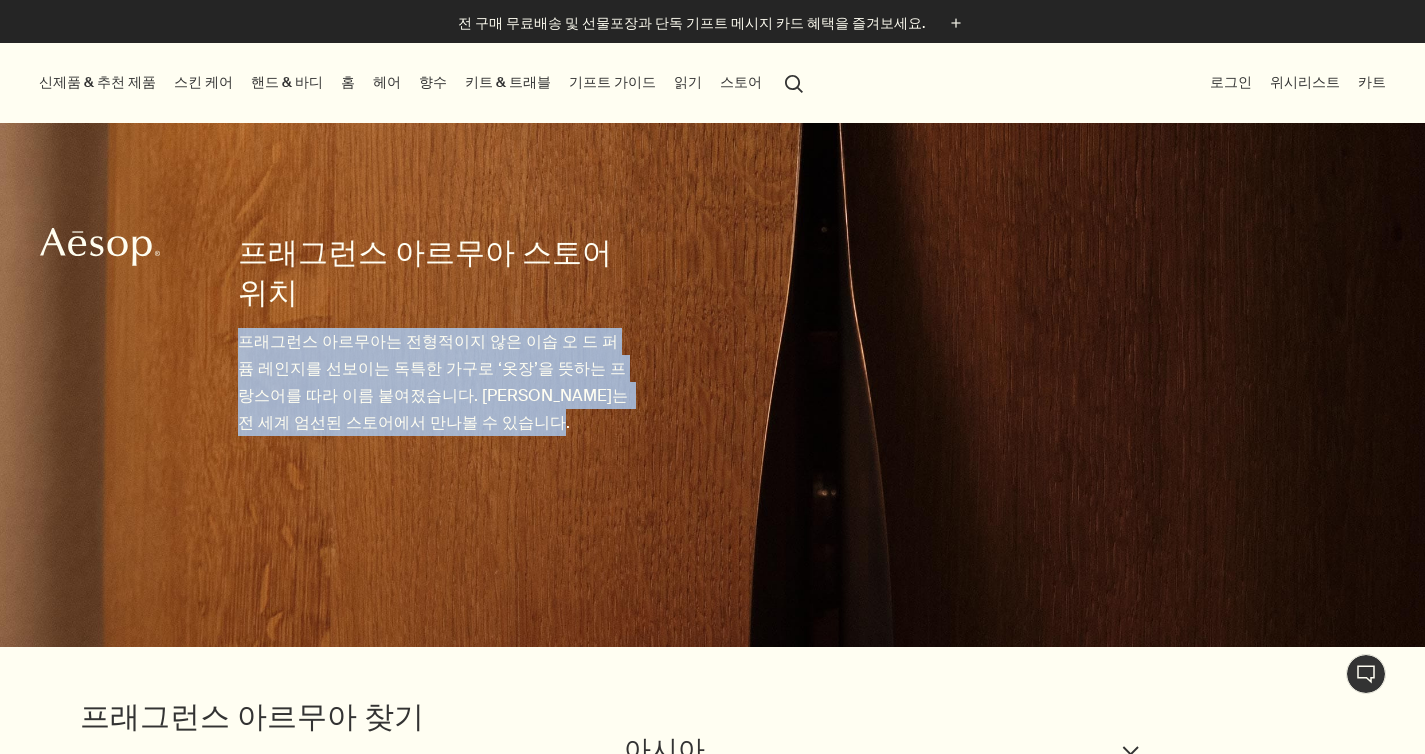 drag, startPoint x: 239, startPoint y: 302, endPoint x: 424, endPoint y: 386, distance: 203.17726 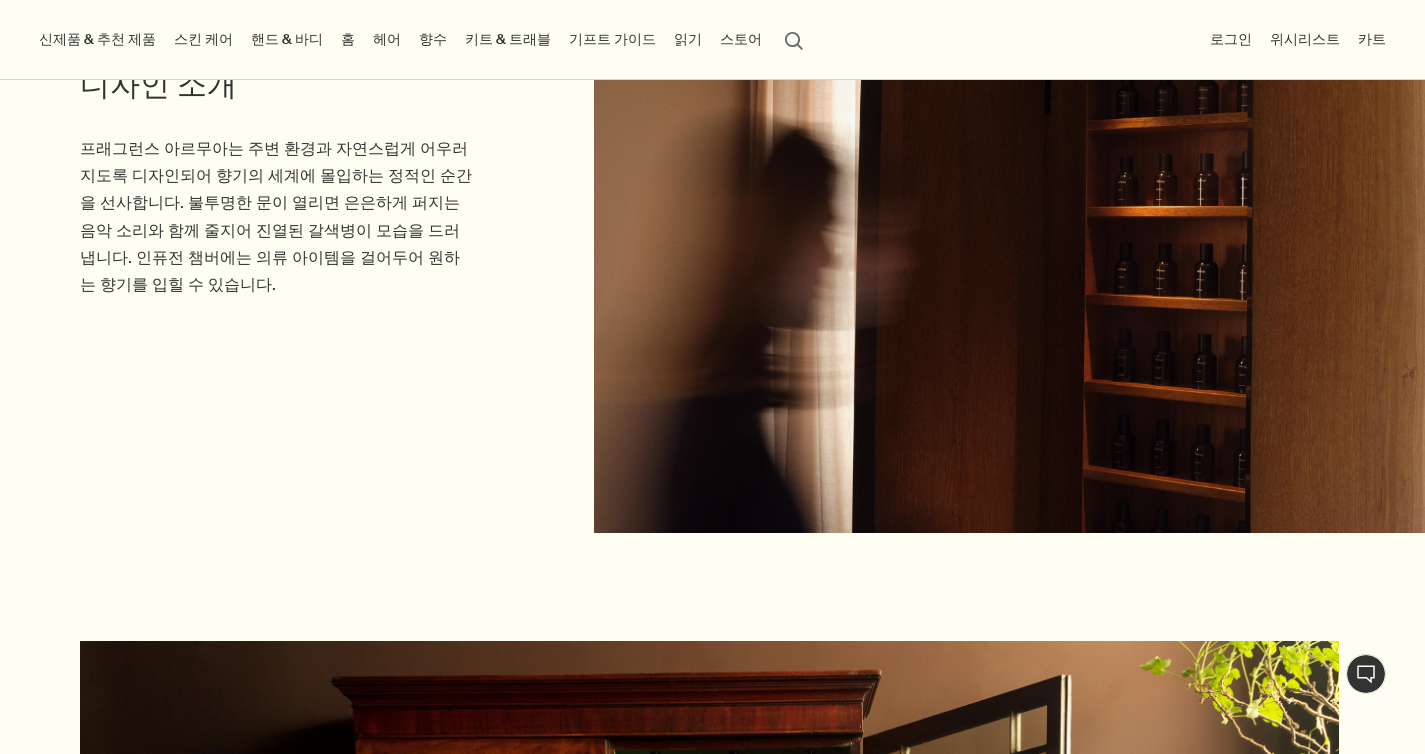 scroll, scrollTop: 452, scrollLeft: 0, axis: vertical 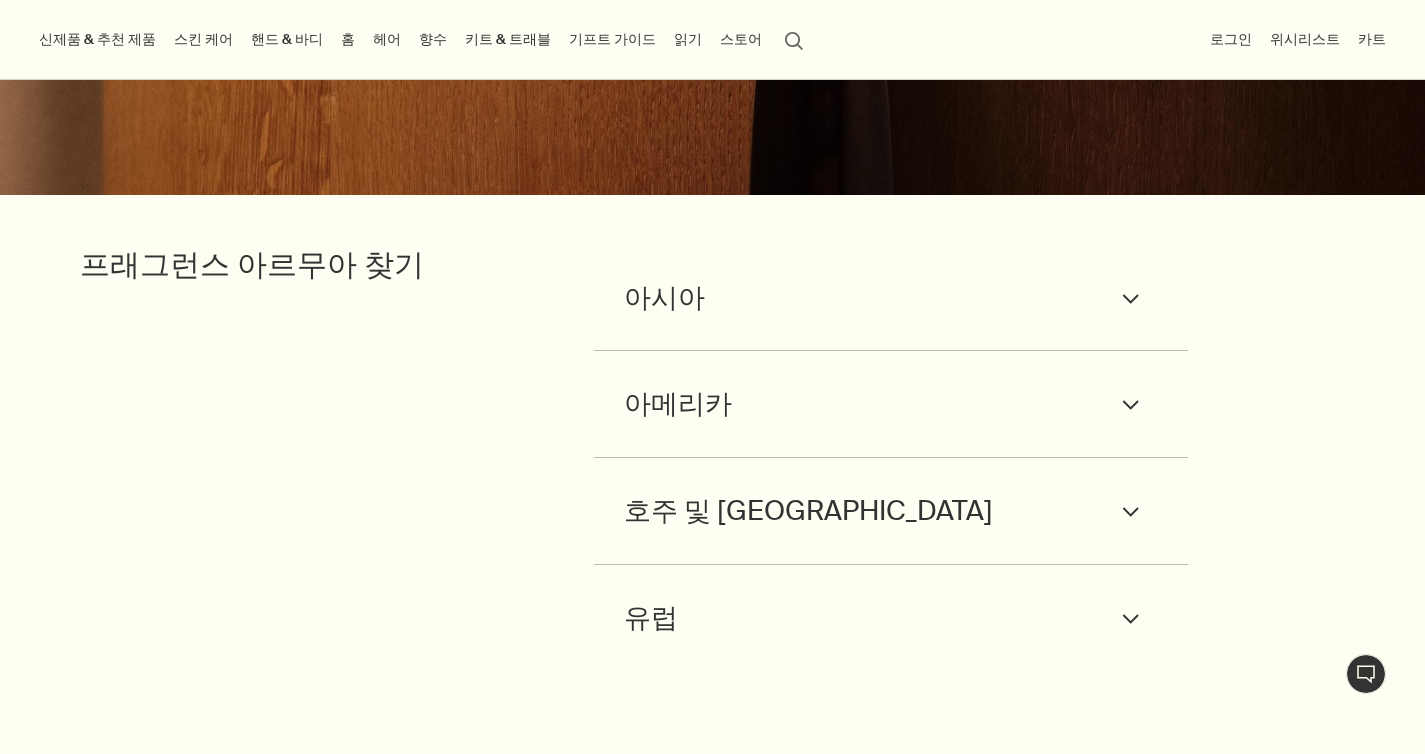 click on "위시리스트" at bounding box center (1305, 39) 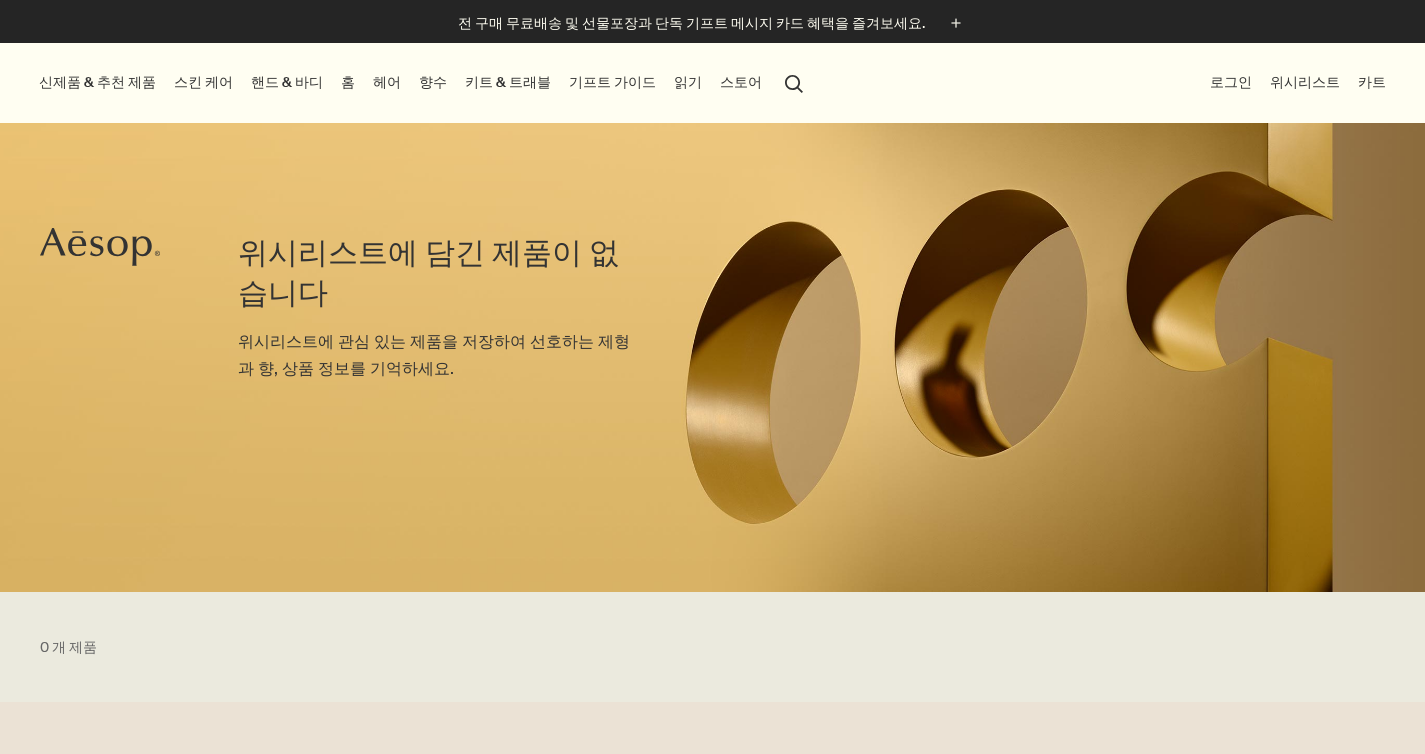 scroll, scrollTop: 0, scrollLeft: 0, axis: both 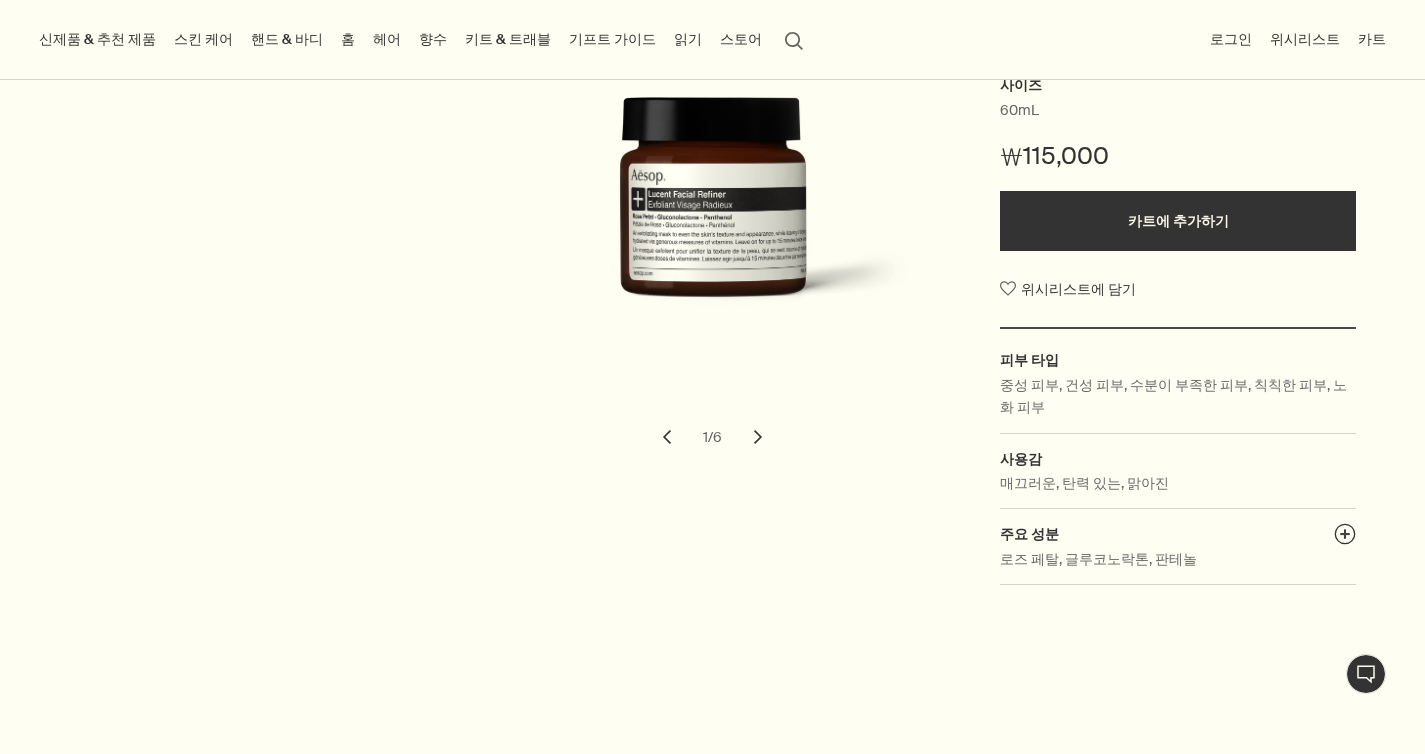 click on "chevron" at bounding box center (758, 437) 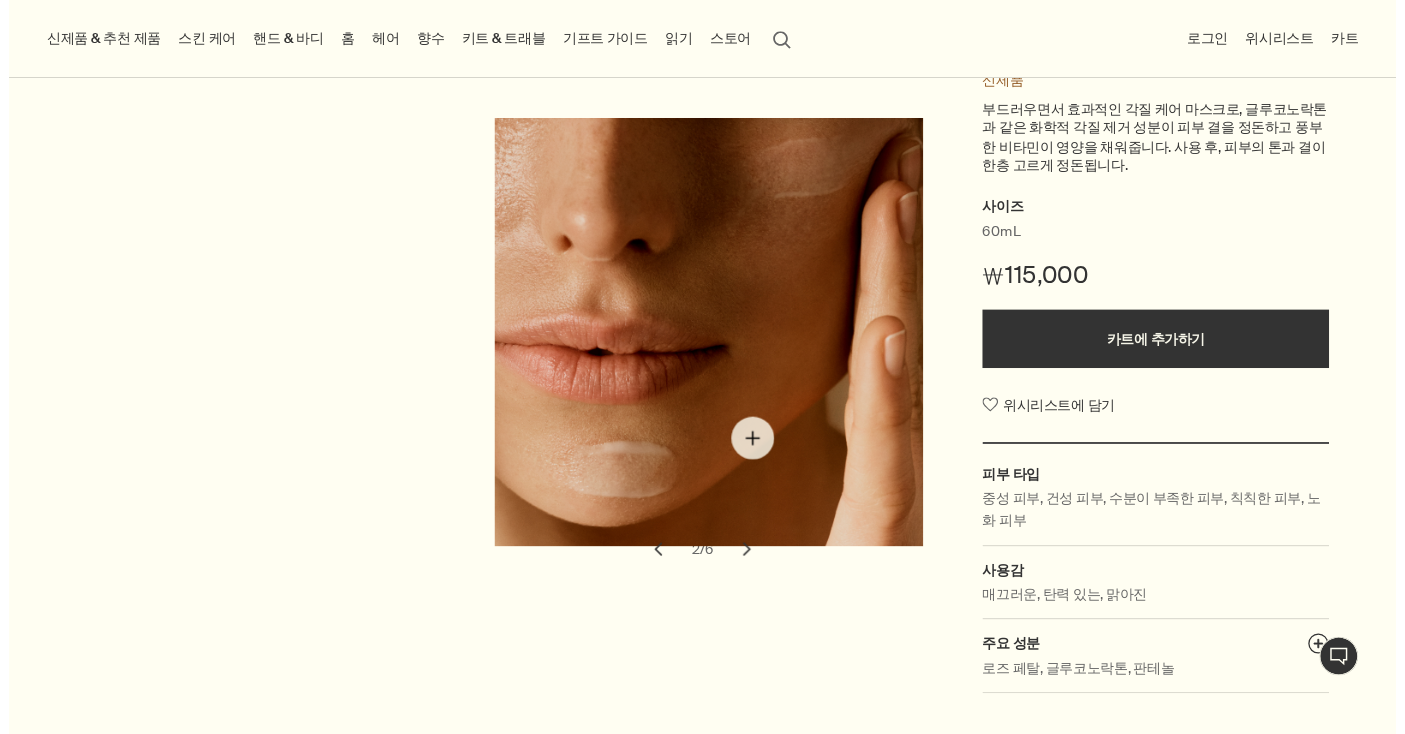 scroll, scrollTop: 185, scrollLeft: 0, axis: vertical 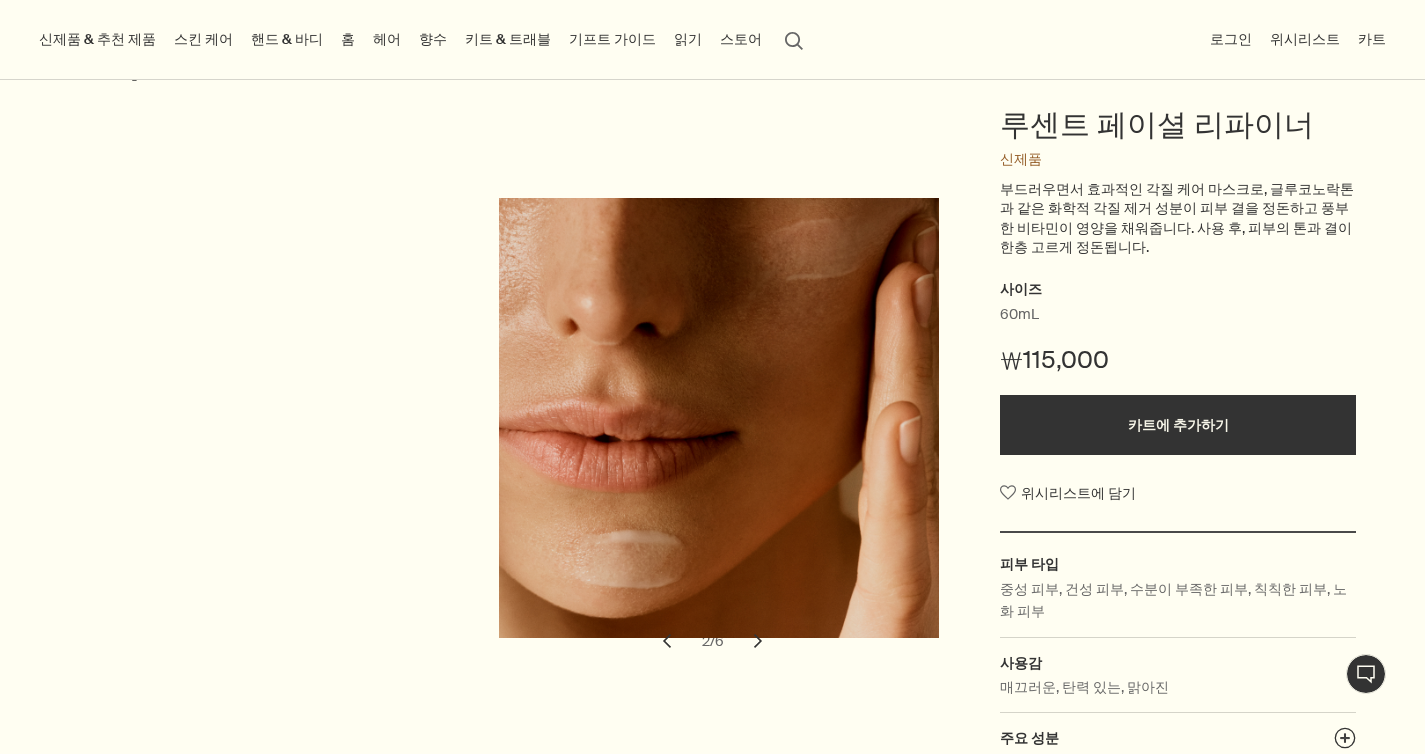 click on "chevron" at bounding box center (758, 641) 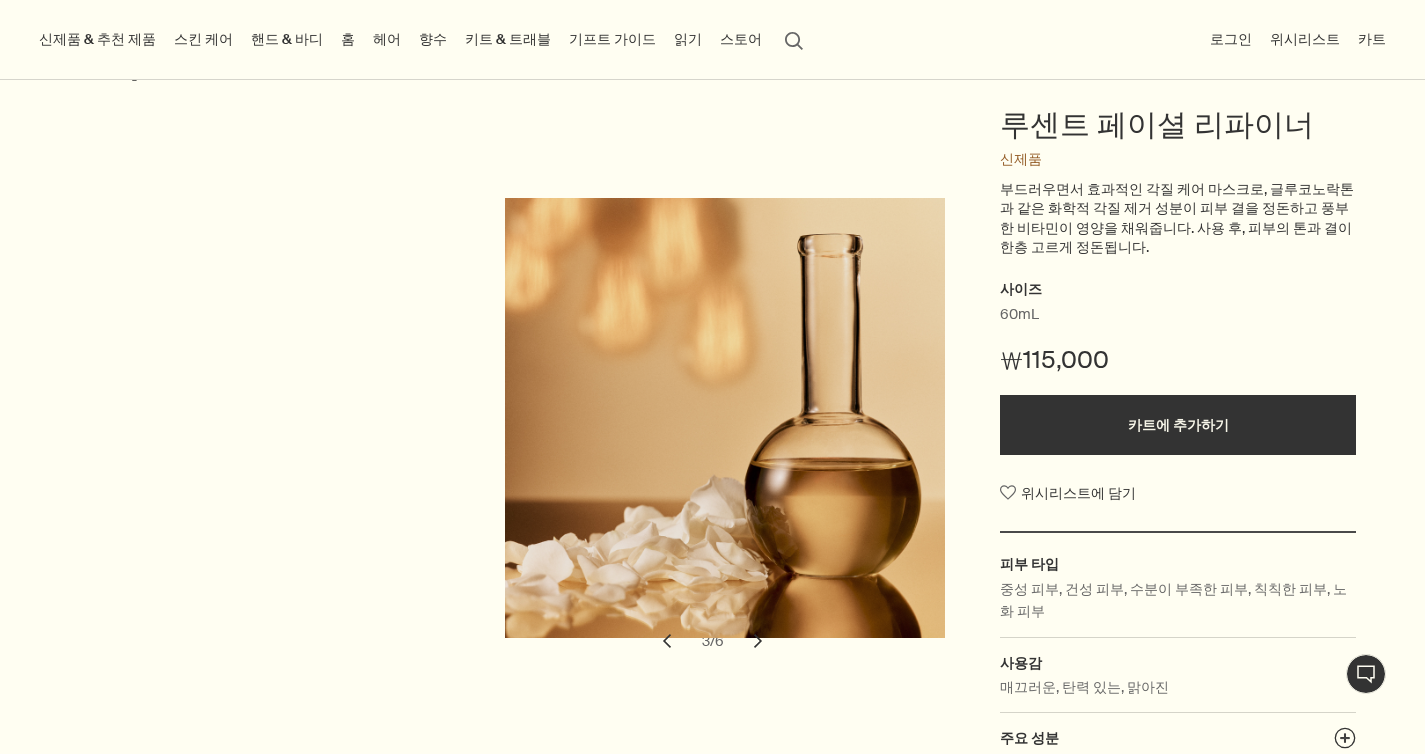 click on "chevron" at bounding box center (758, 641) 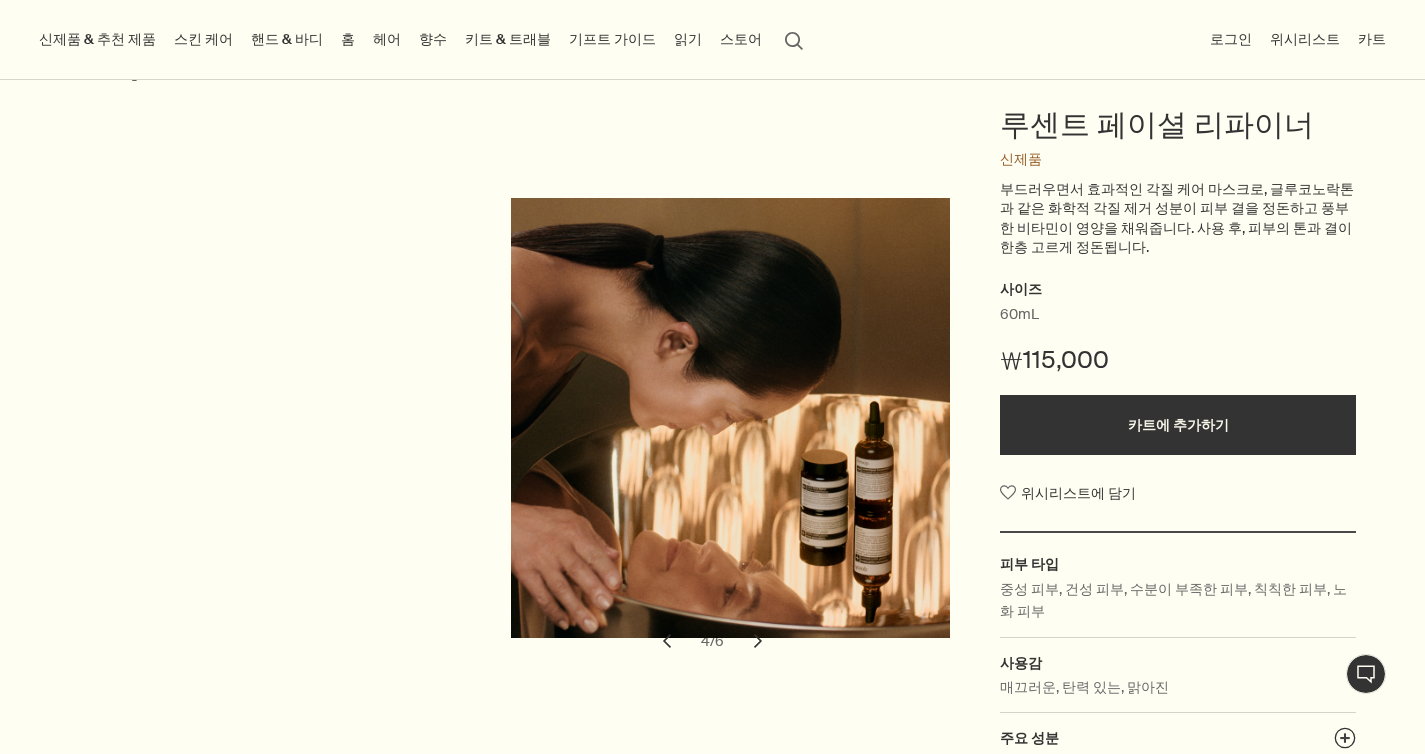 click on "chevron" at bounding box center (758, 641) 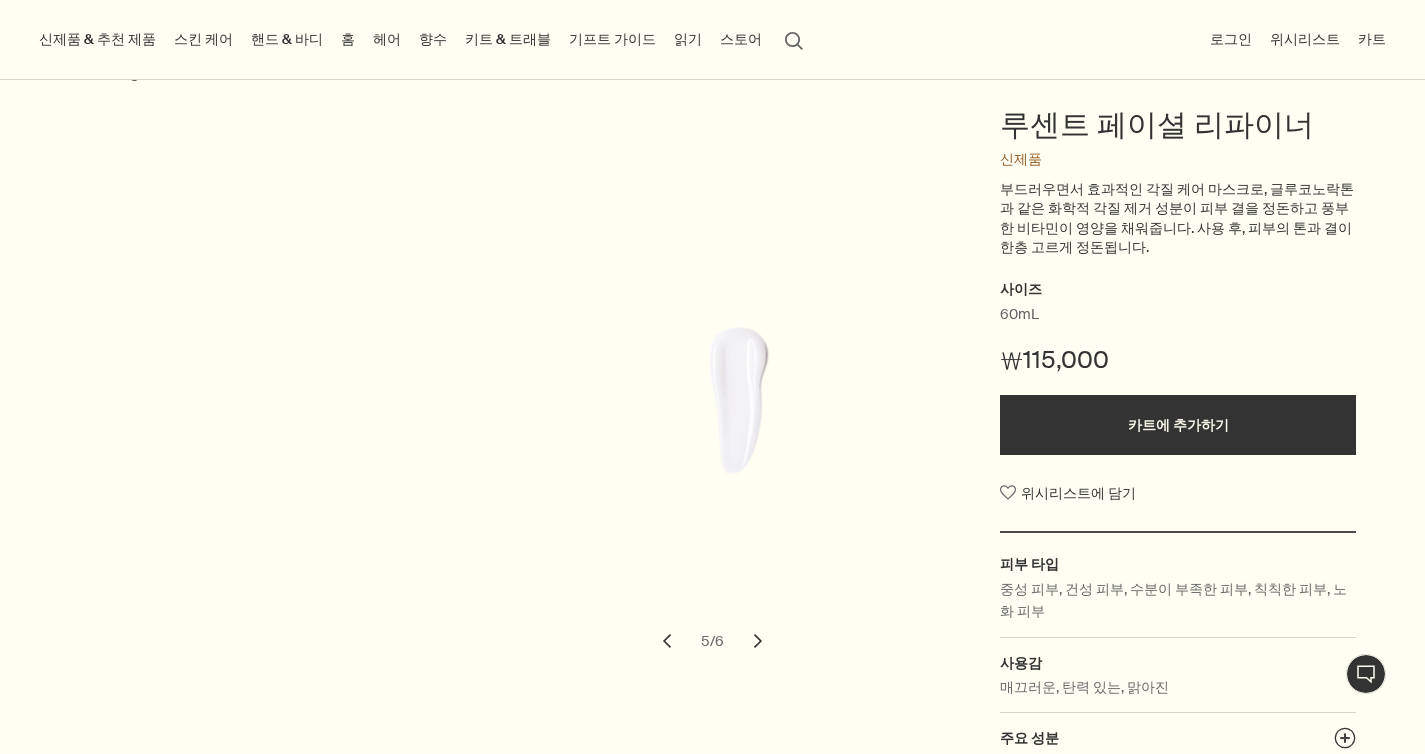 click on "chevron" at bounding box center [667, 641] 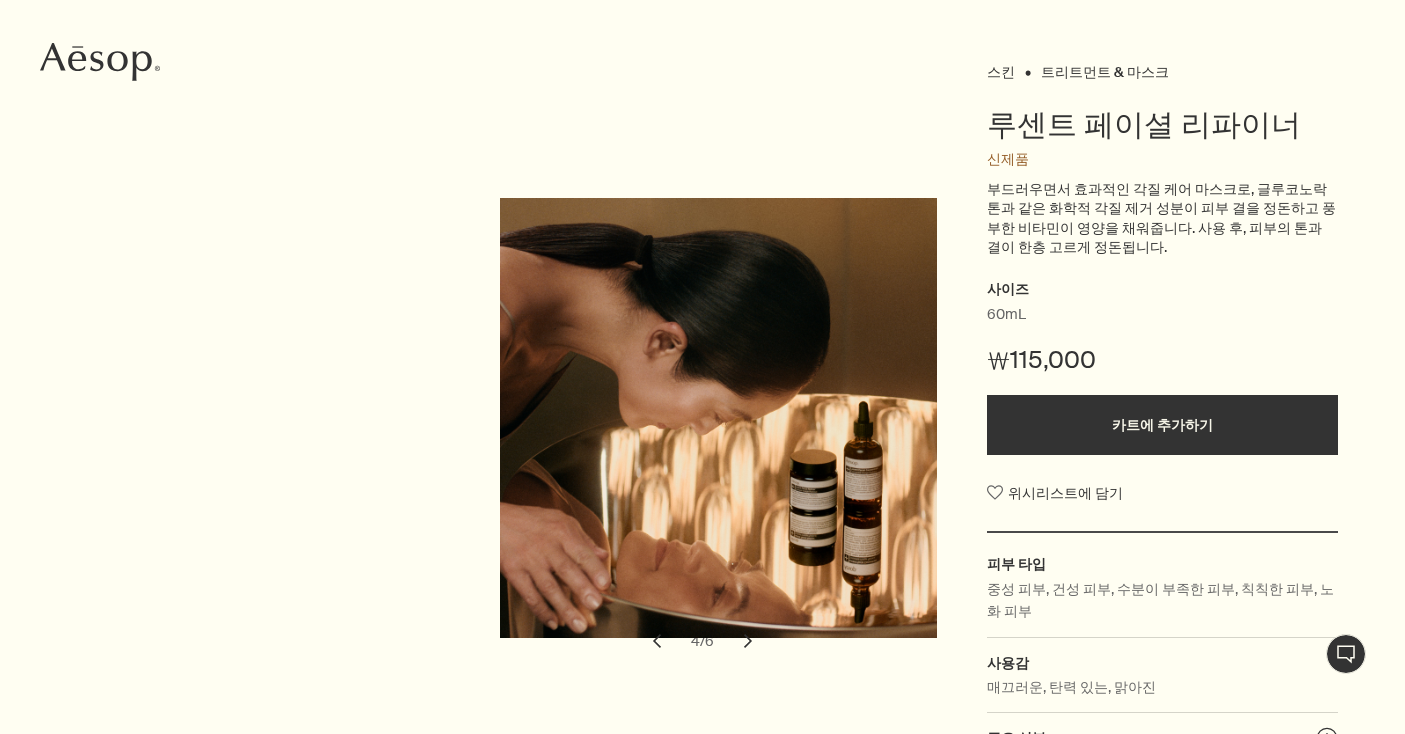 scroll, scrollTop: 186, scrollLeft: 0, axis: vertical 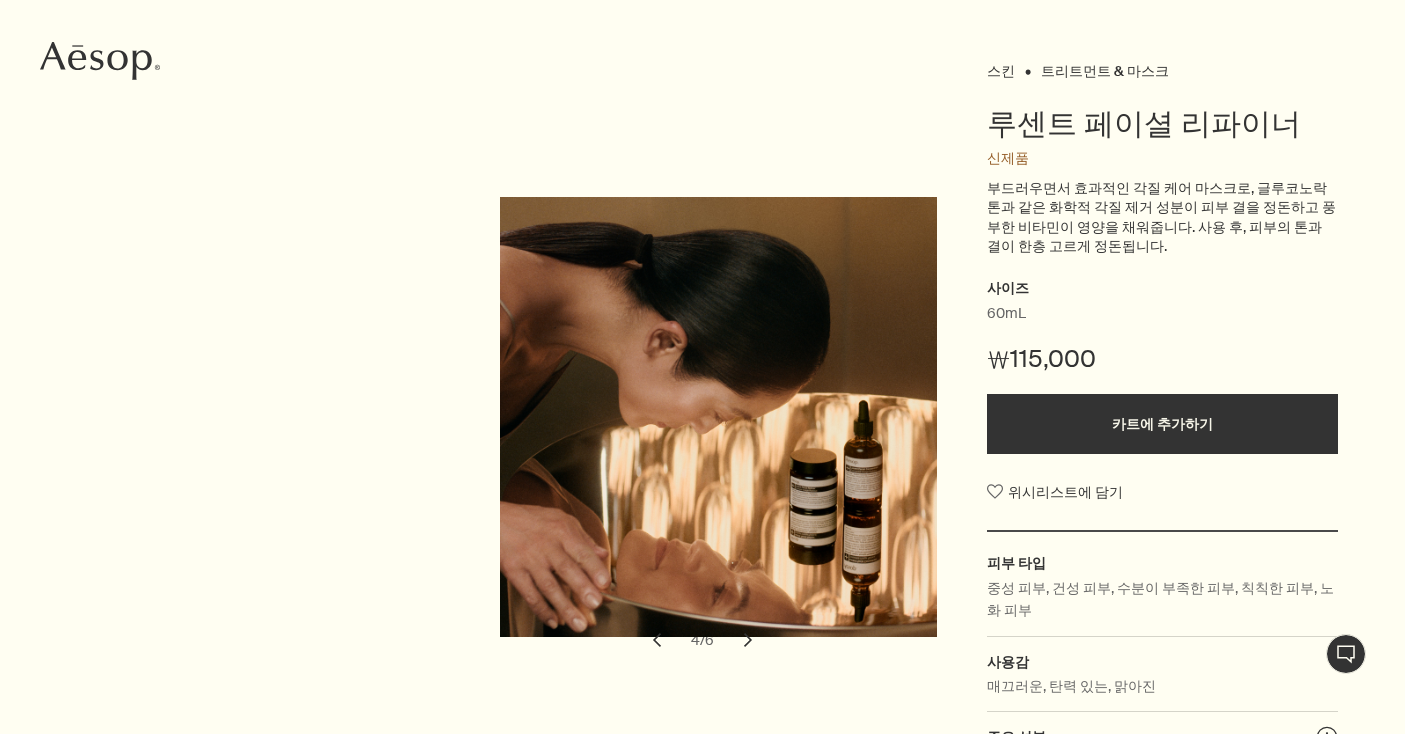 click on "chevron" at bounding box center (748, 640) 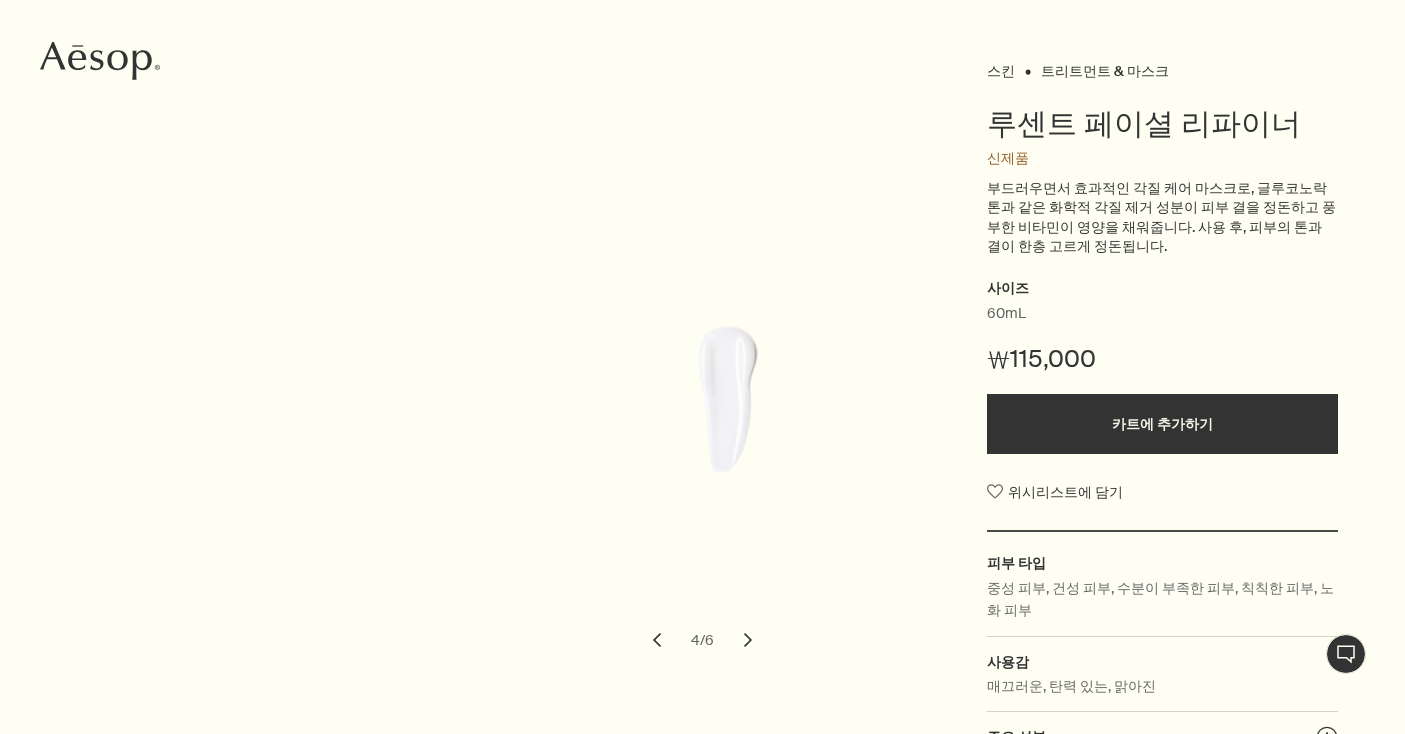 click on "chevron" at bounding box center [748, 640] 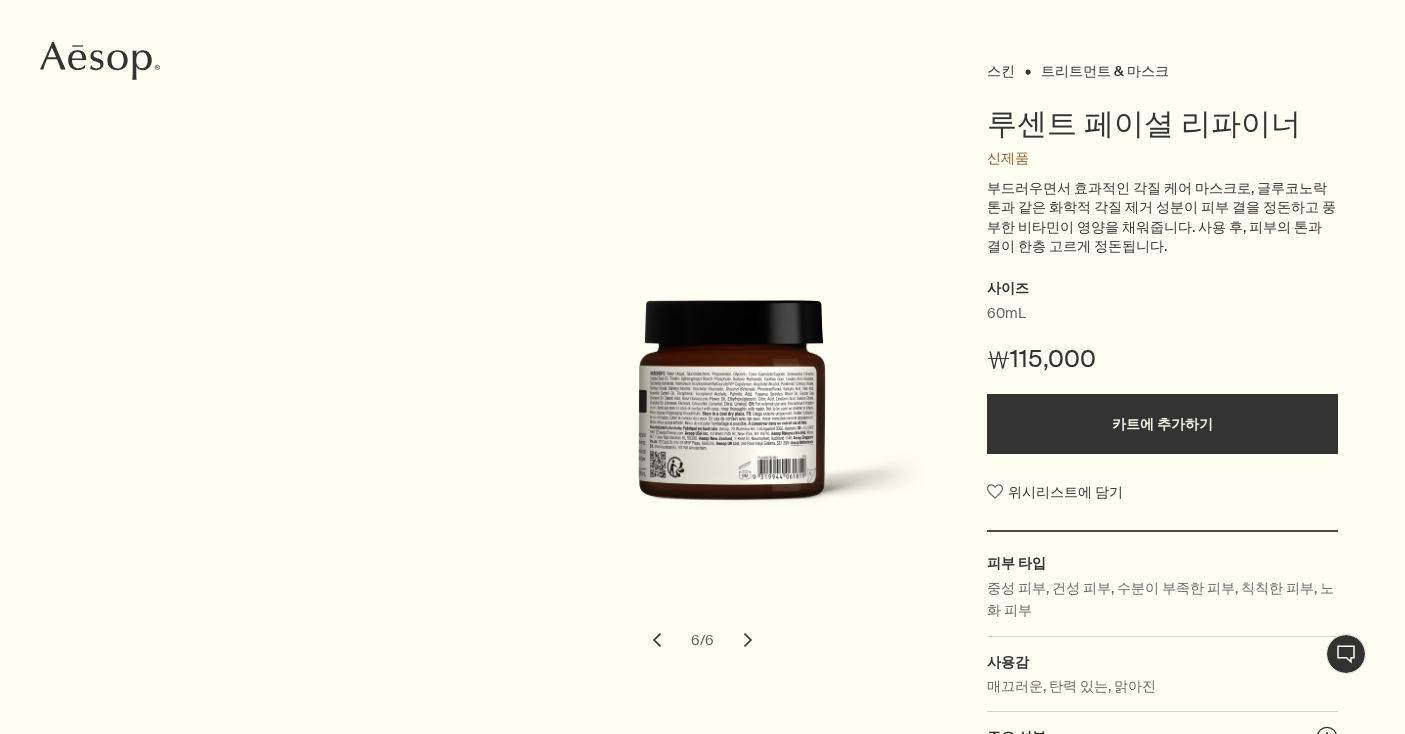 click on "chevron" at bounding box center (748, 640) 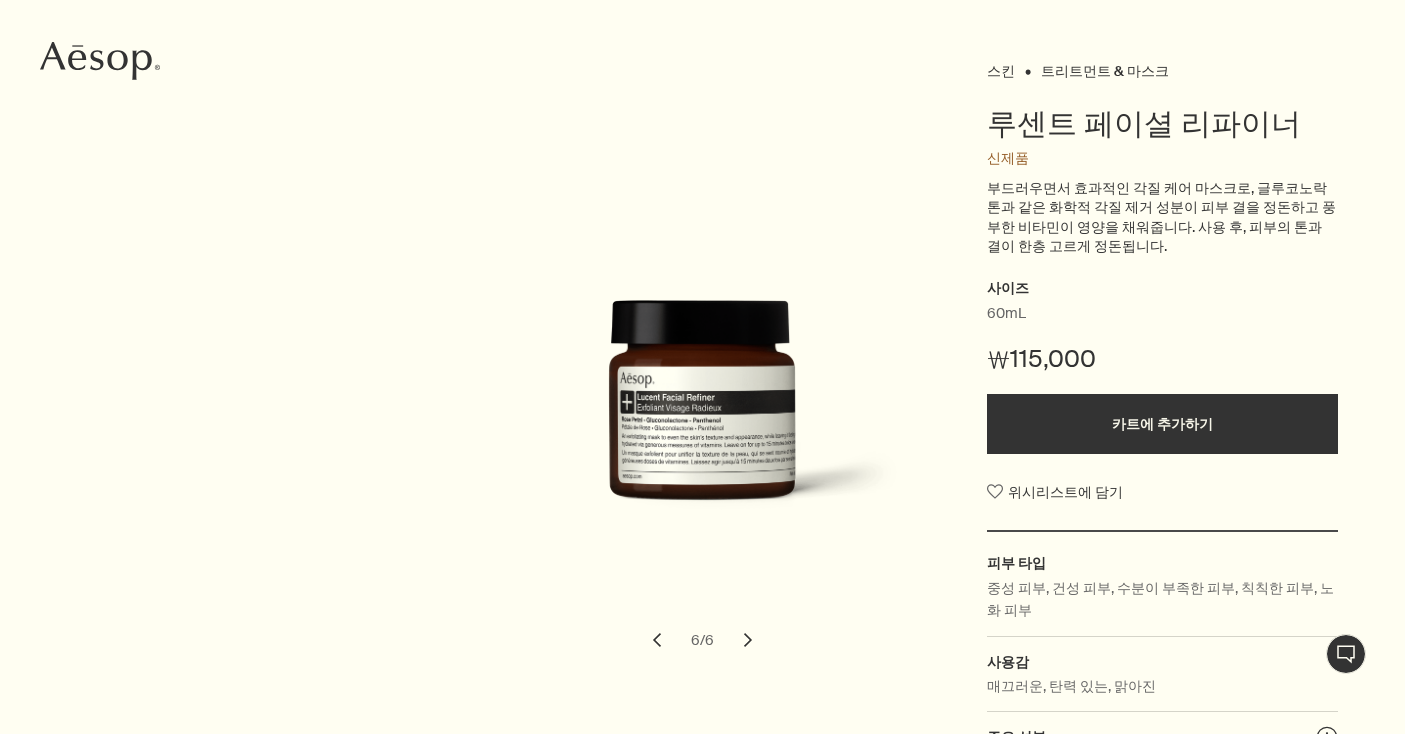 click on "chevron" at bounding box center (748, 640) 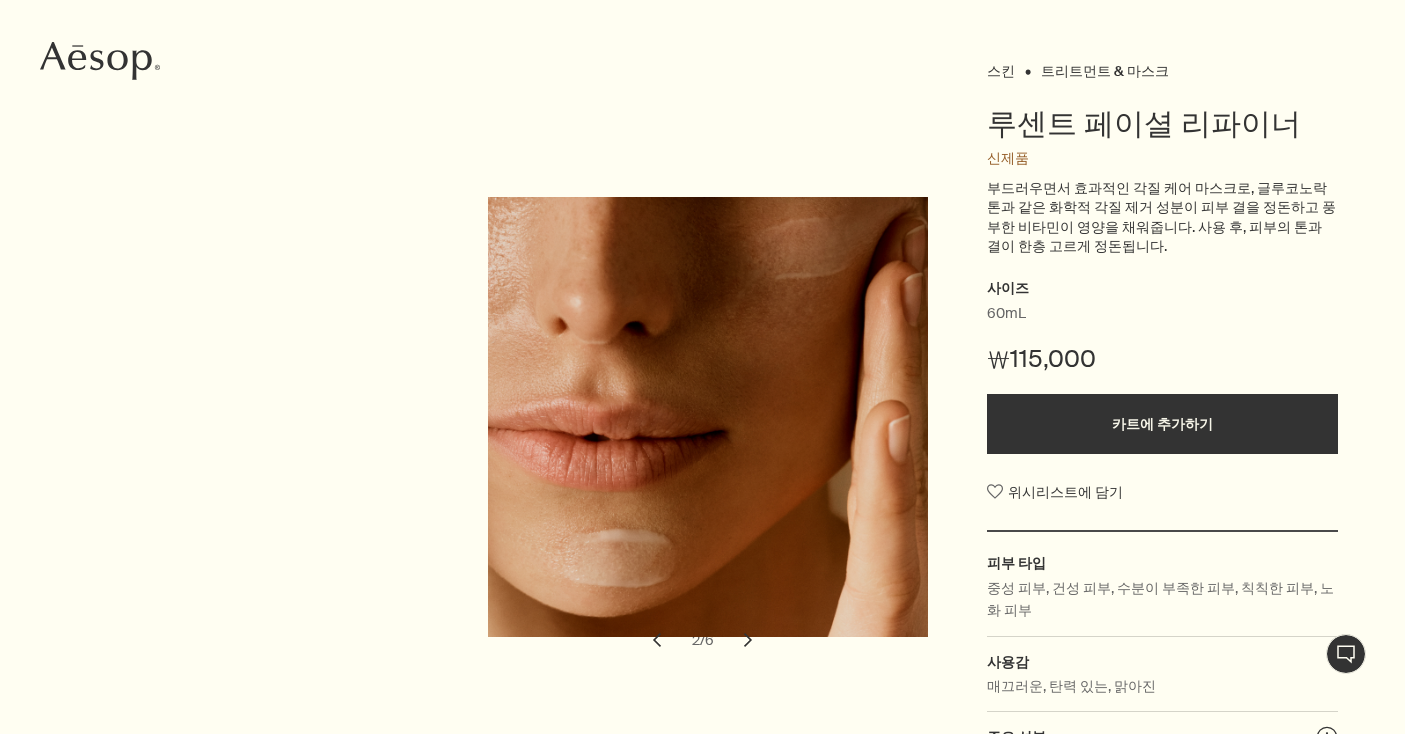 click on "chevron" at bounding box center (657, 640) 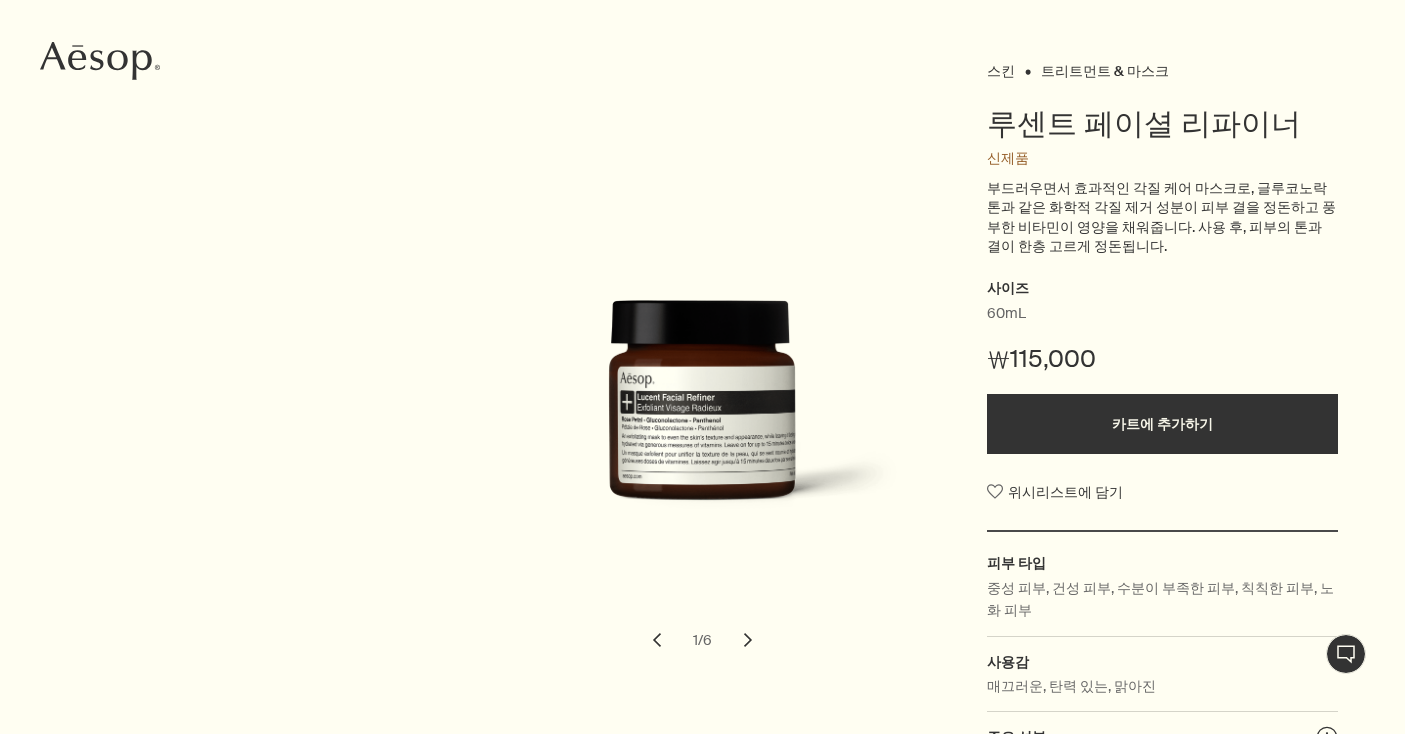 click on "chevron" at bounding box center (748, 640) 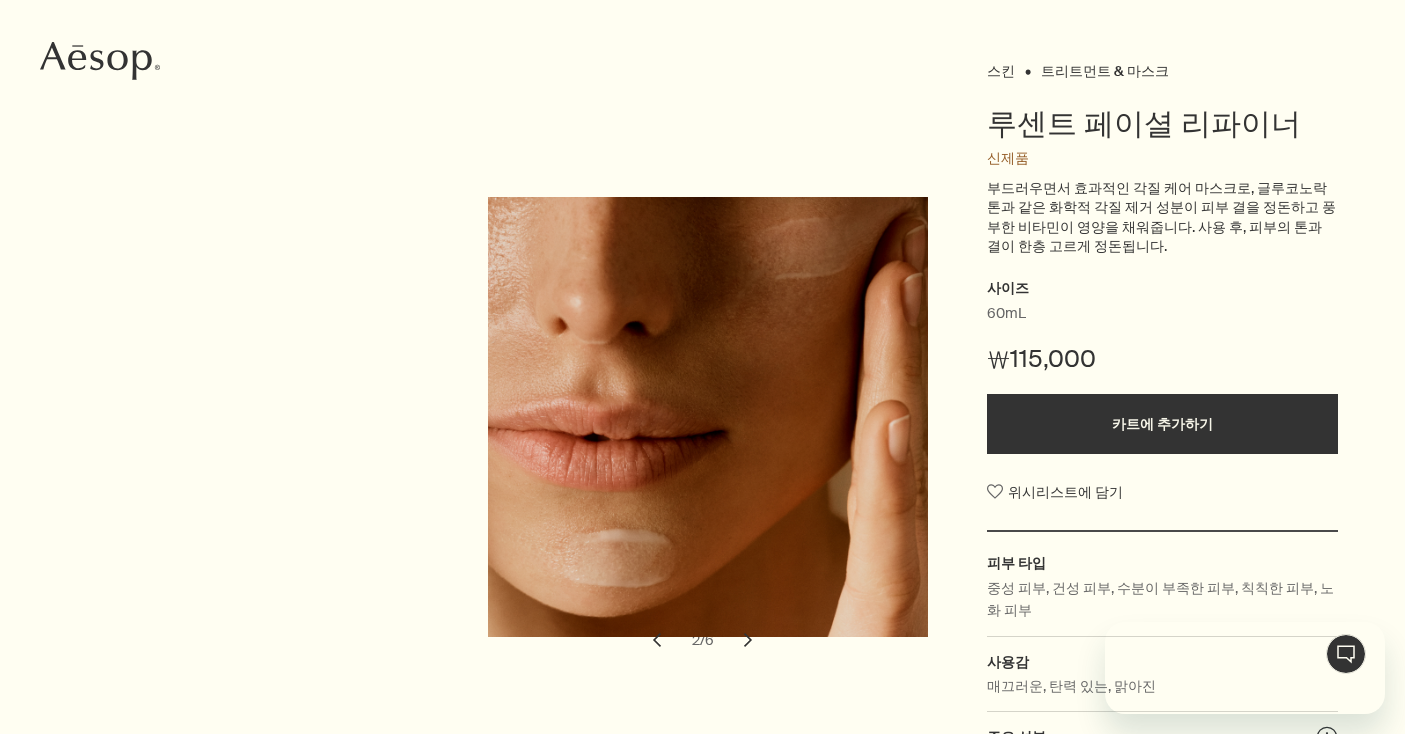 scroll, scrollTop: 0, scrollLeft: 0, axis: both 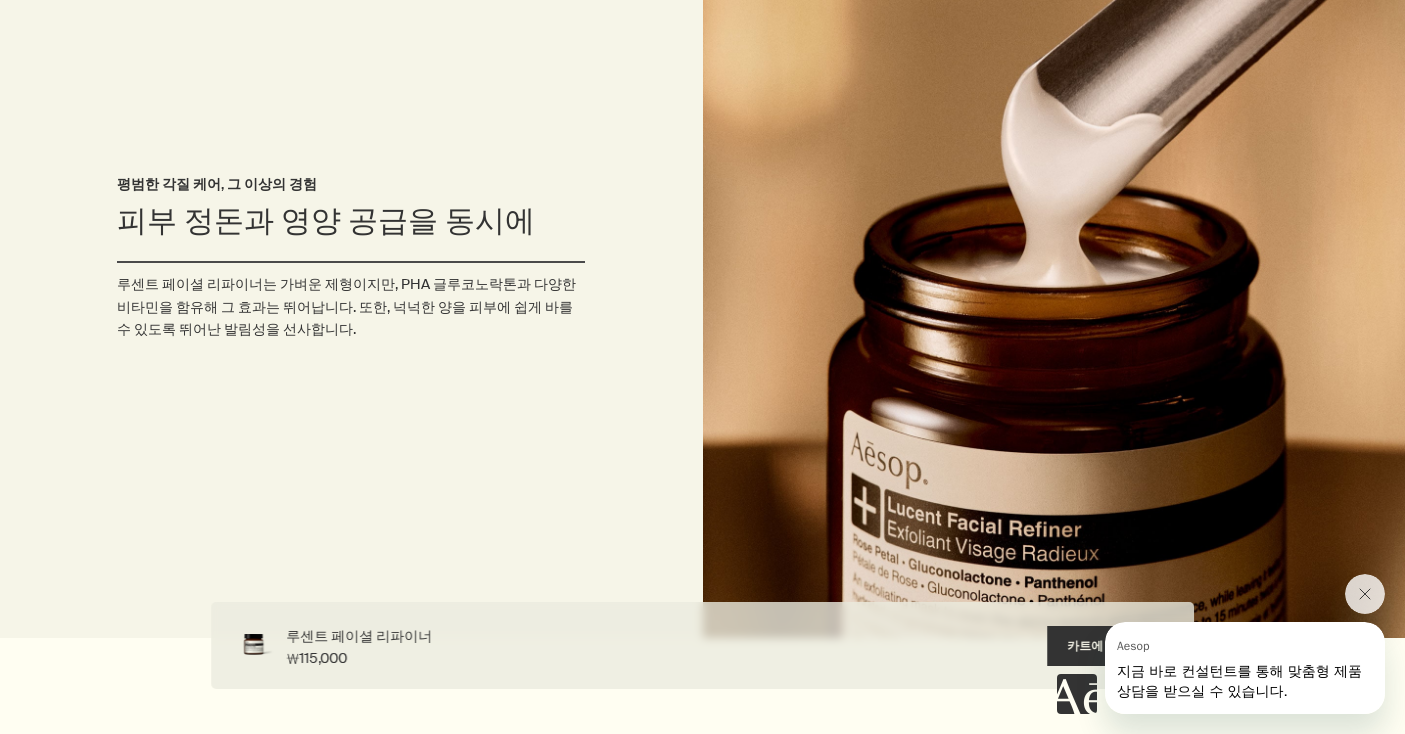 drag, startPoint x: 308, startPoint y: 271, endPoint x: 112, endPoint y: 221, distance: 202.27704 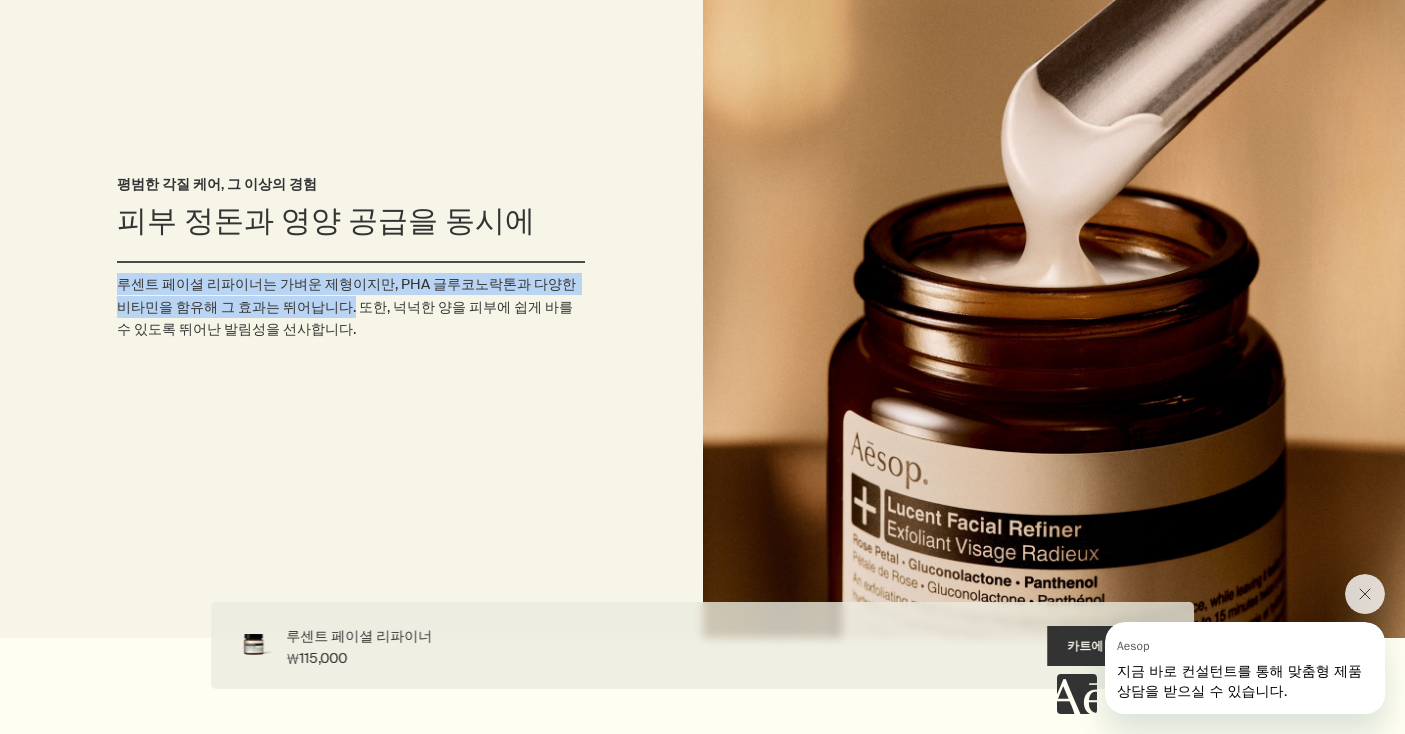 drag, startPoint x: 140, startPoint y: 220, endPoint x: 249, endPoint y: 248, distance: 112.53888 